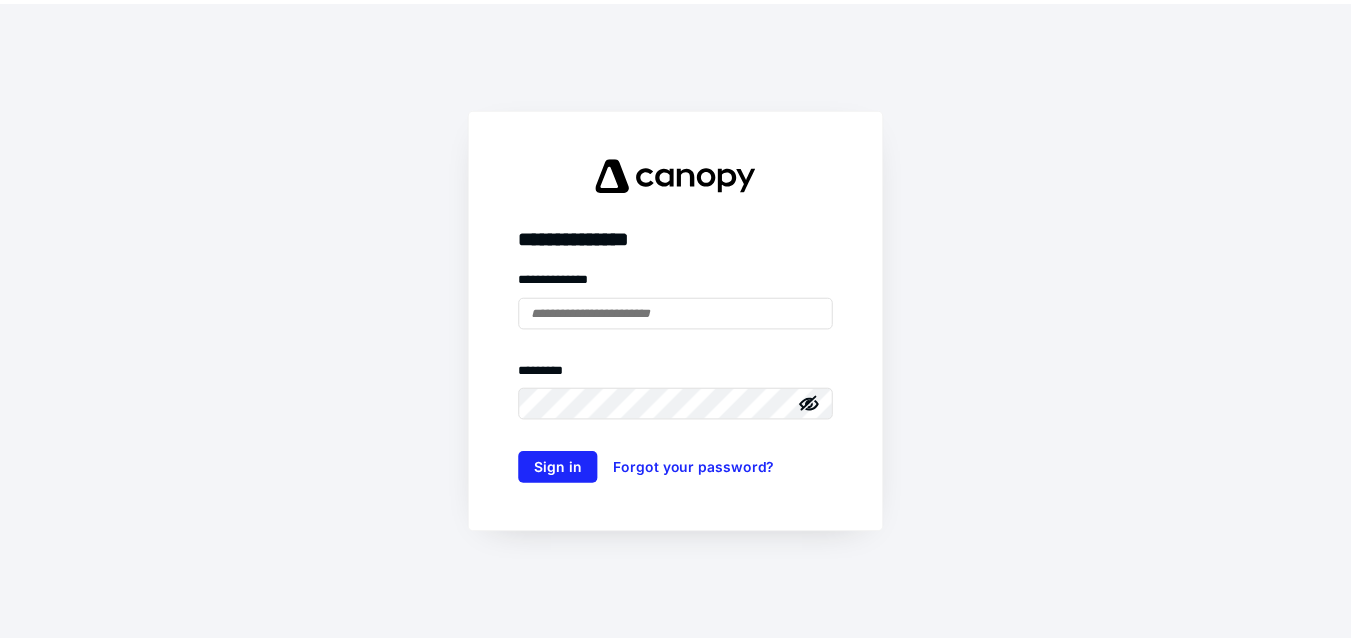scroll, scrollTop: 0, scrollLeft: 0, axis: both 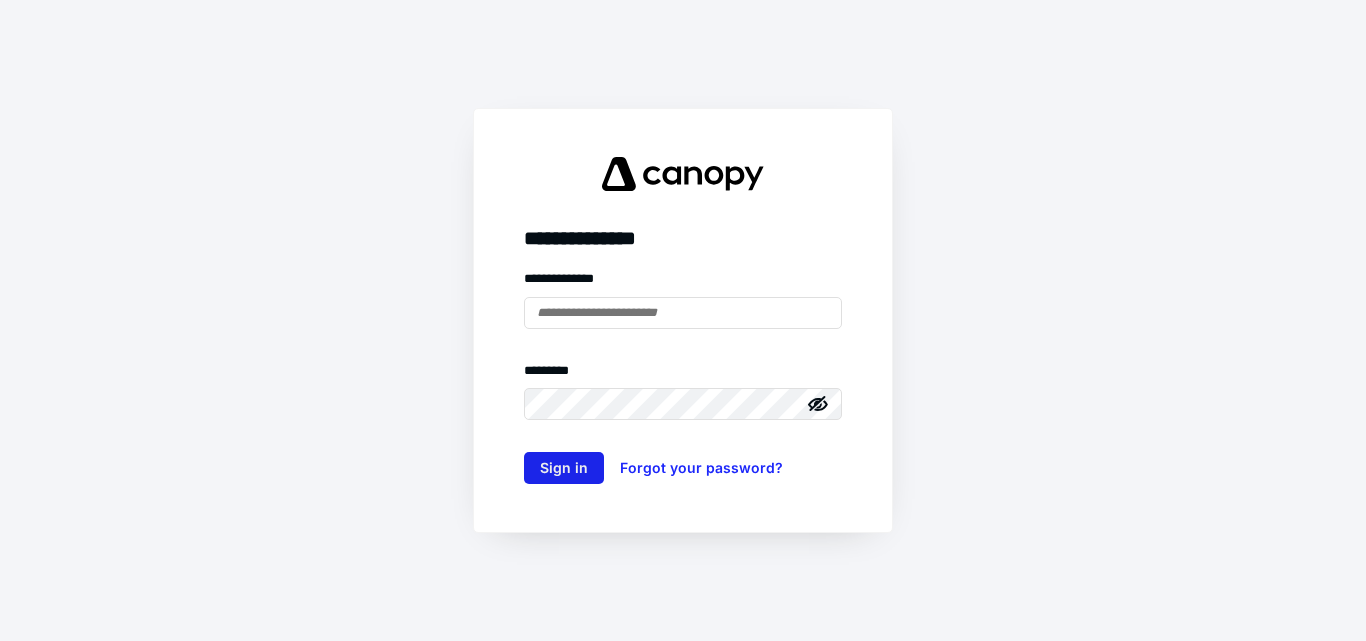 type on "**********" 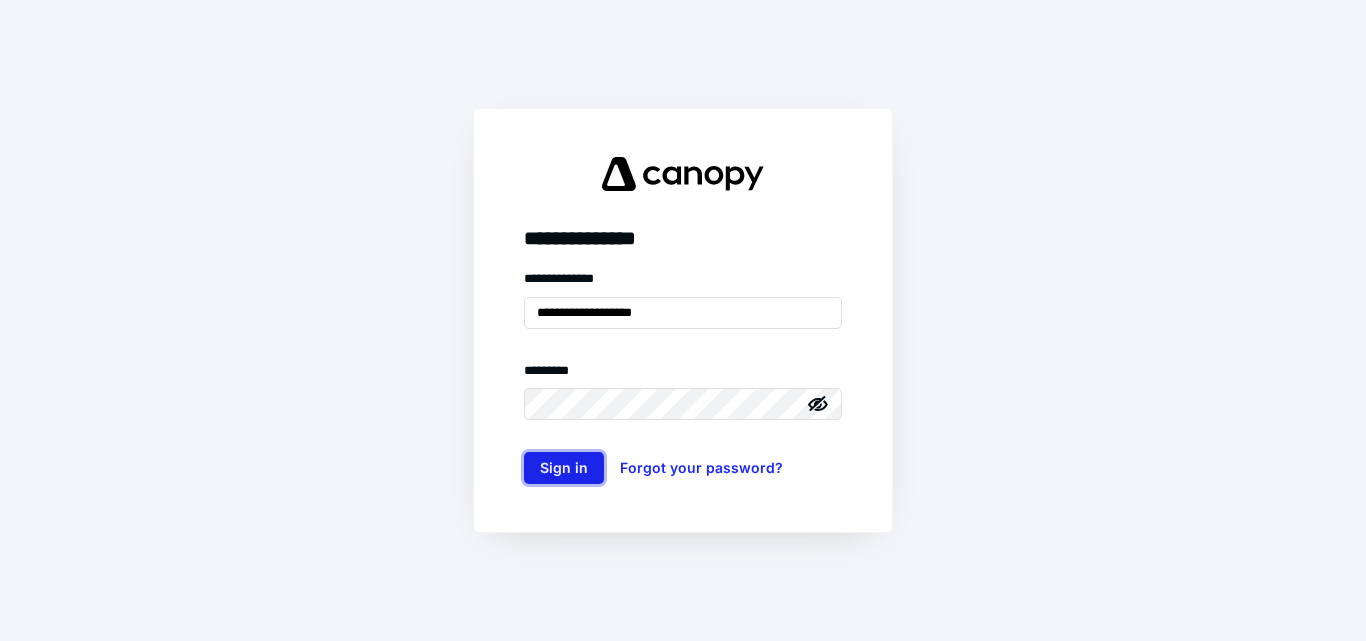 click on "Sign in" at bounding box center [564, 468] 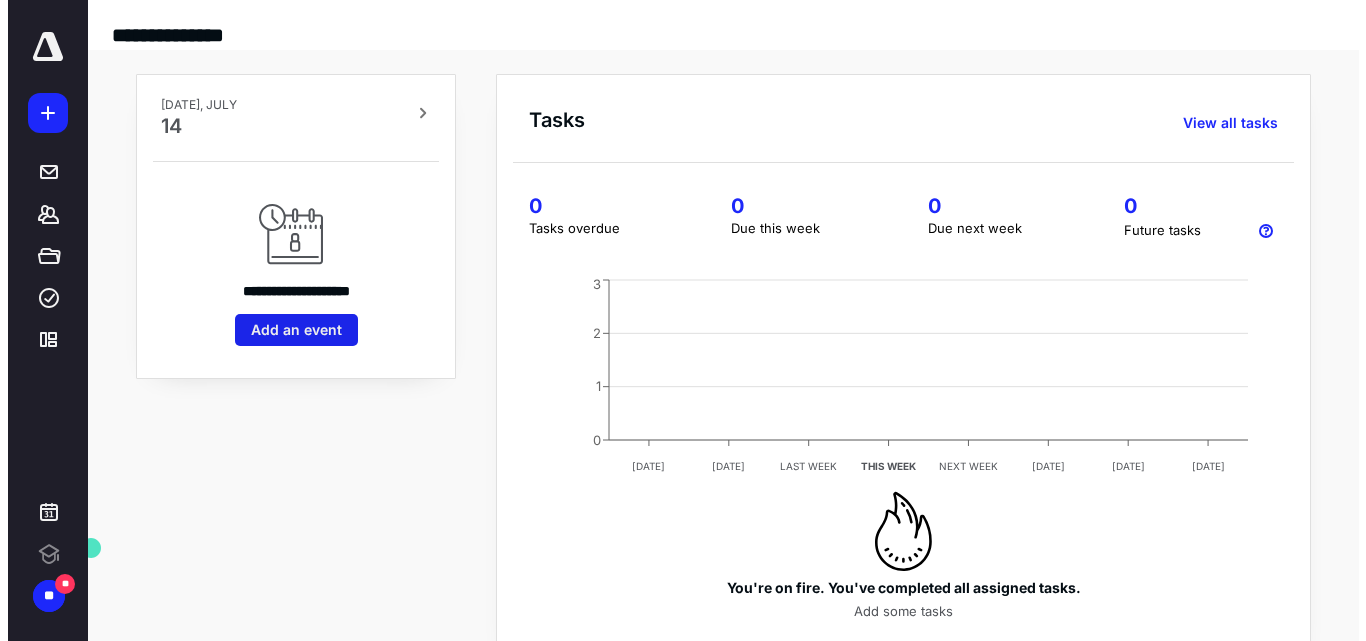 scroll, scrollTop: 0, scrollLeft: 0, axis: both 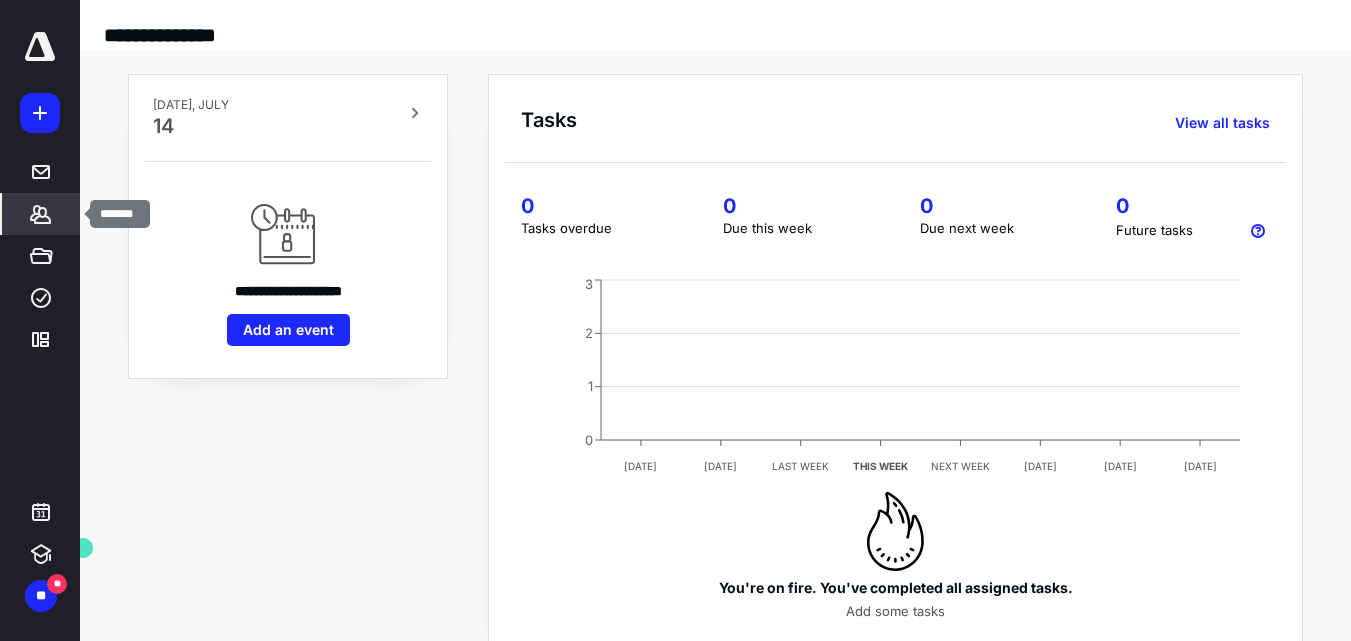 click on "*******" at bounding box center [41, 214] 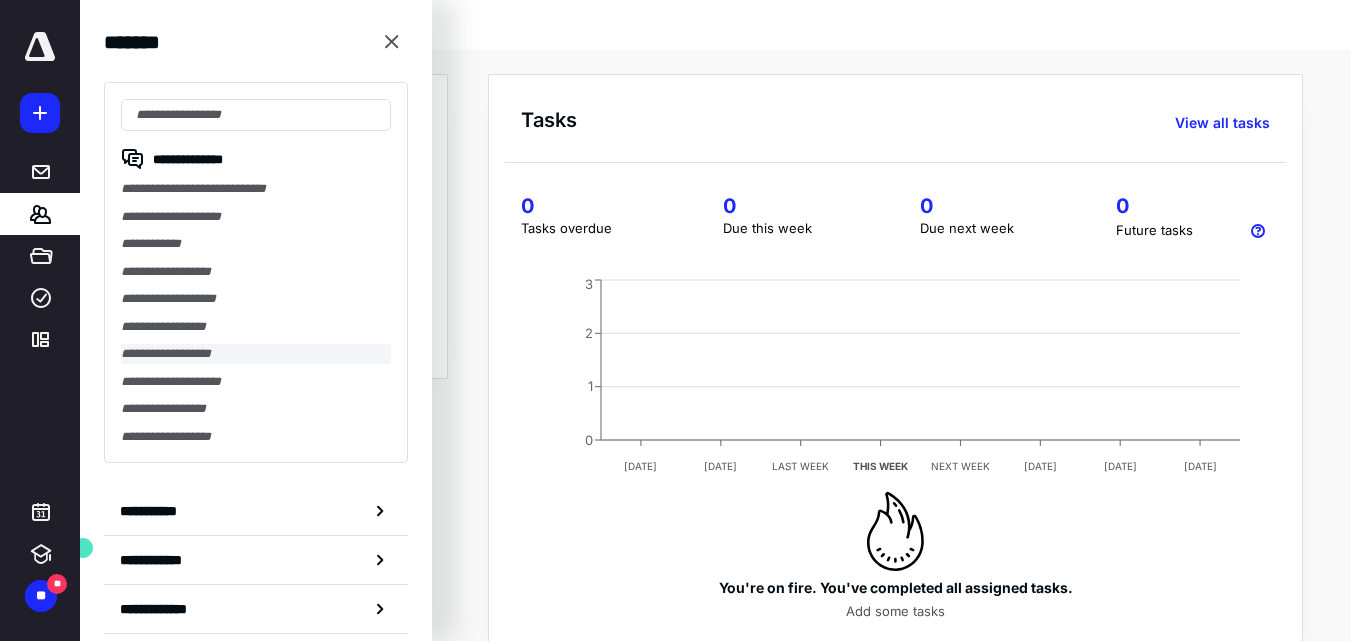click on "**********" at bounding box center [256, 354] 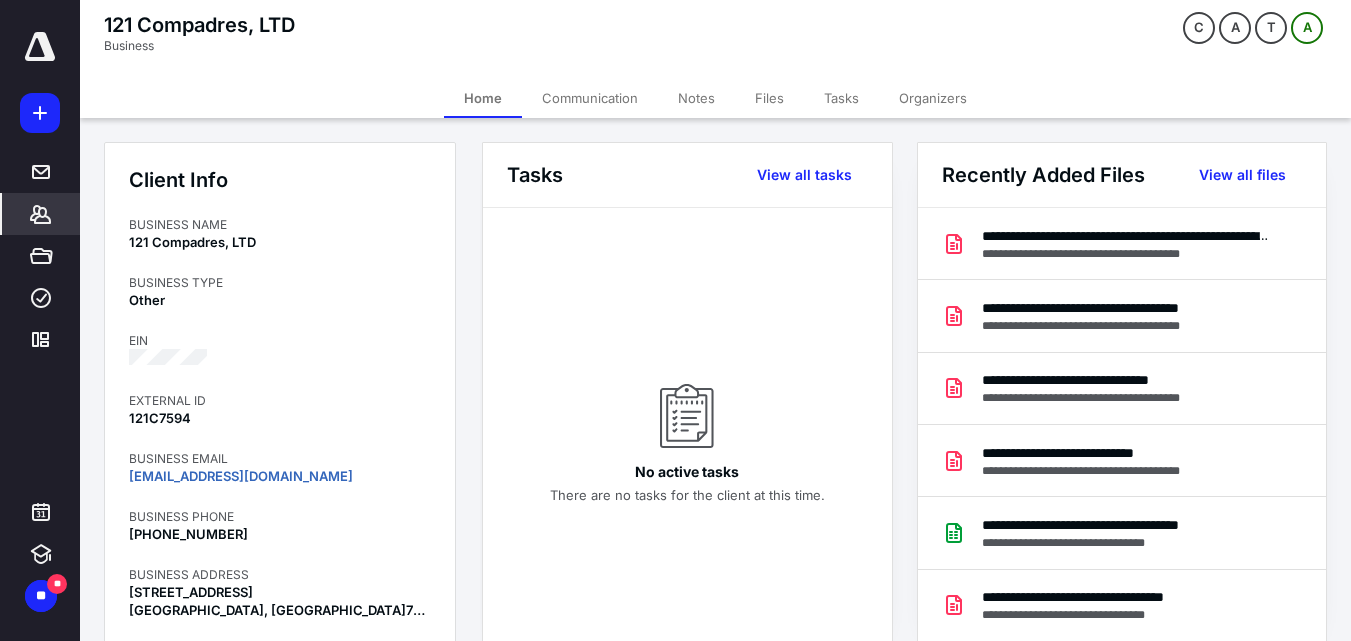 click on "Tasks" at bounding box center [841, 98] 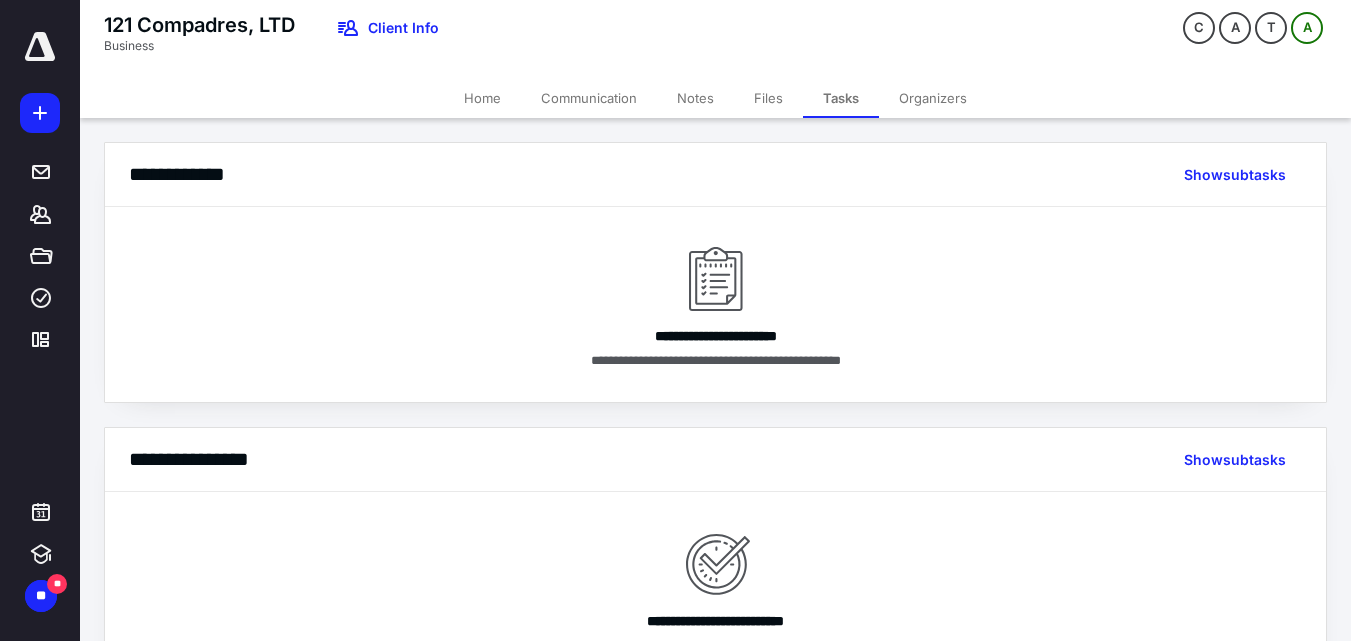 click on "Files" at bounding box center [768, 98] 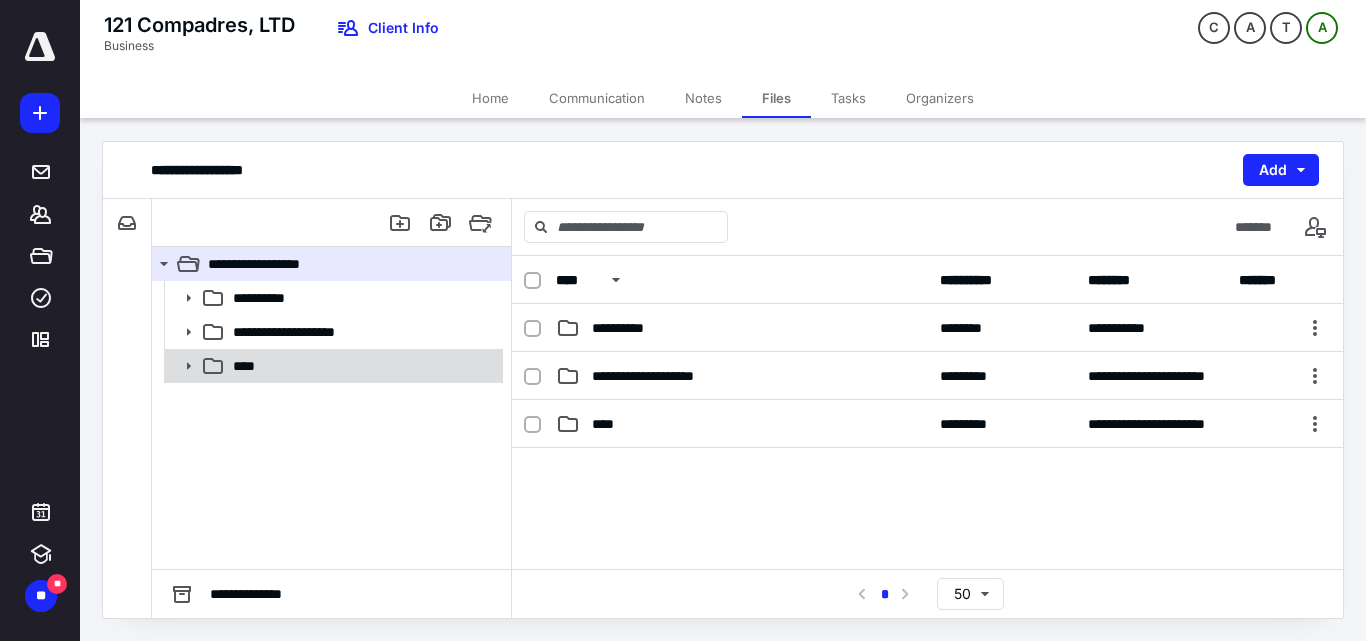 click 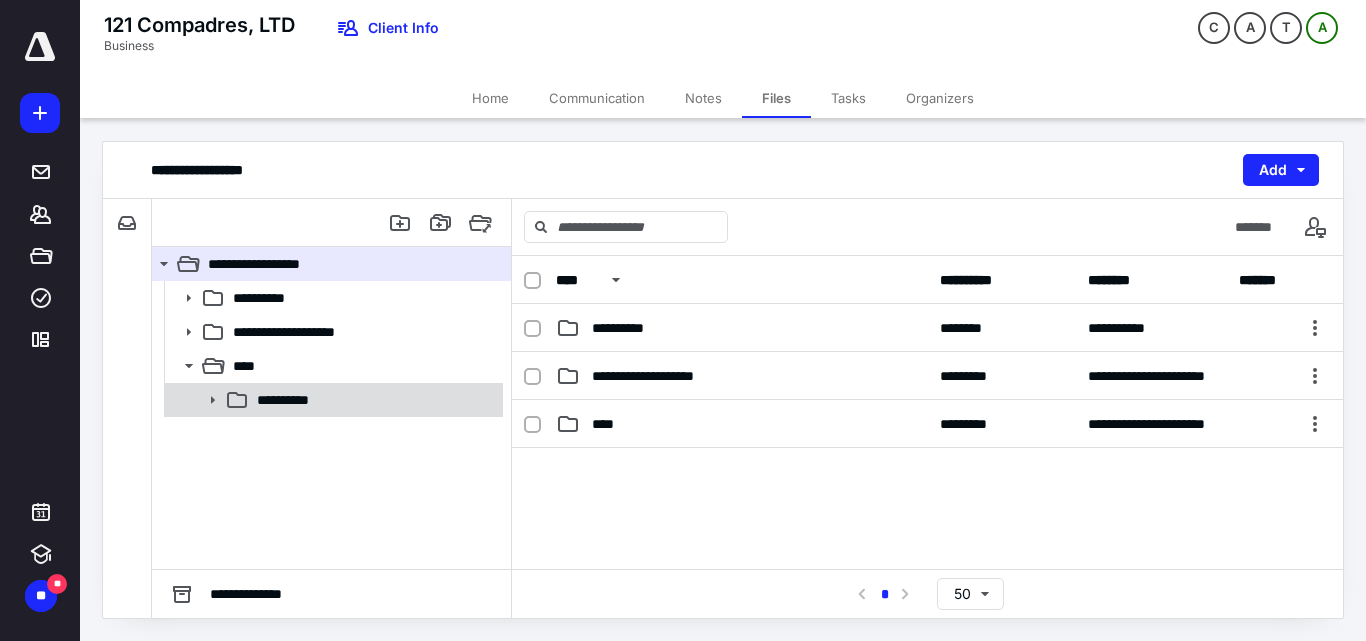click 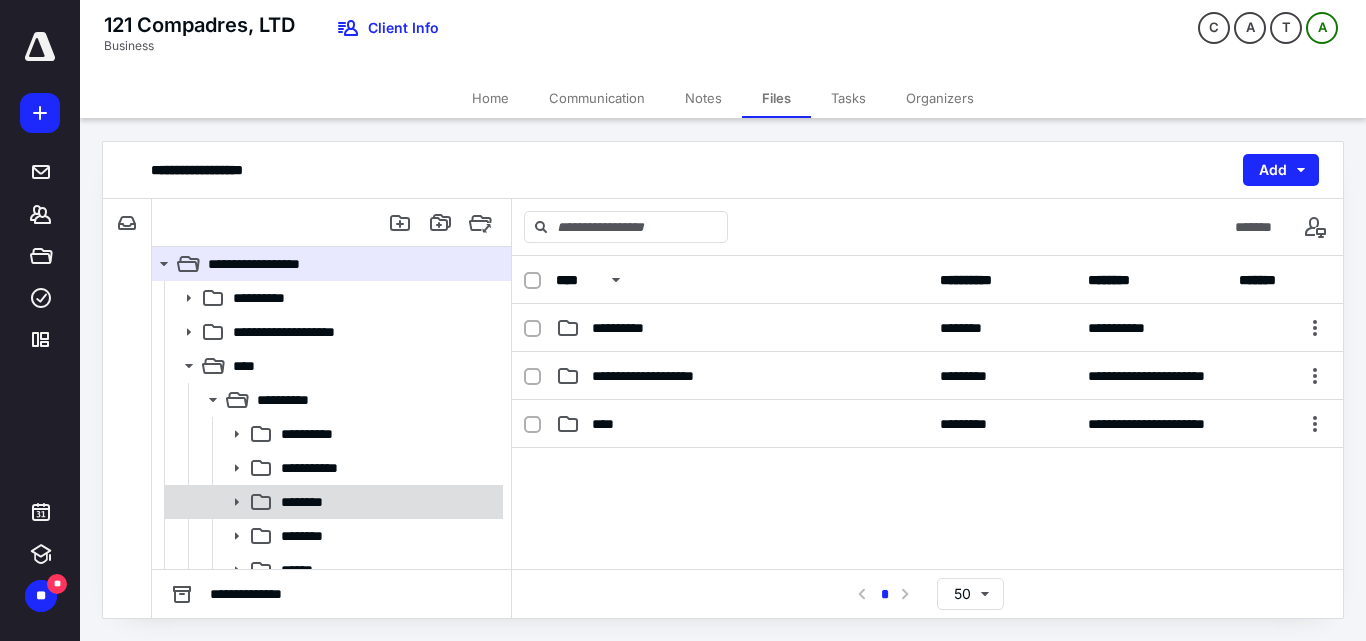 scroll, scrollTop: 100, scrollLeft: 0, axis: vertical 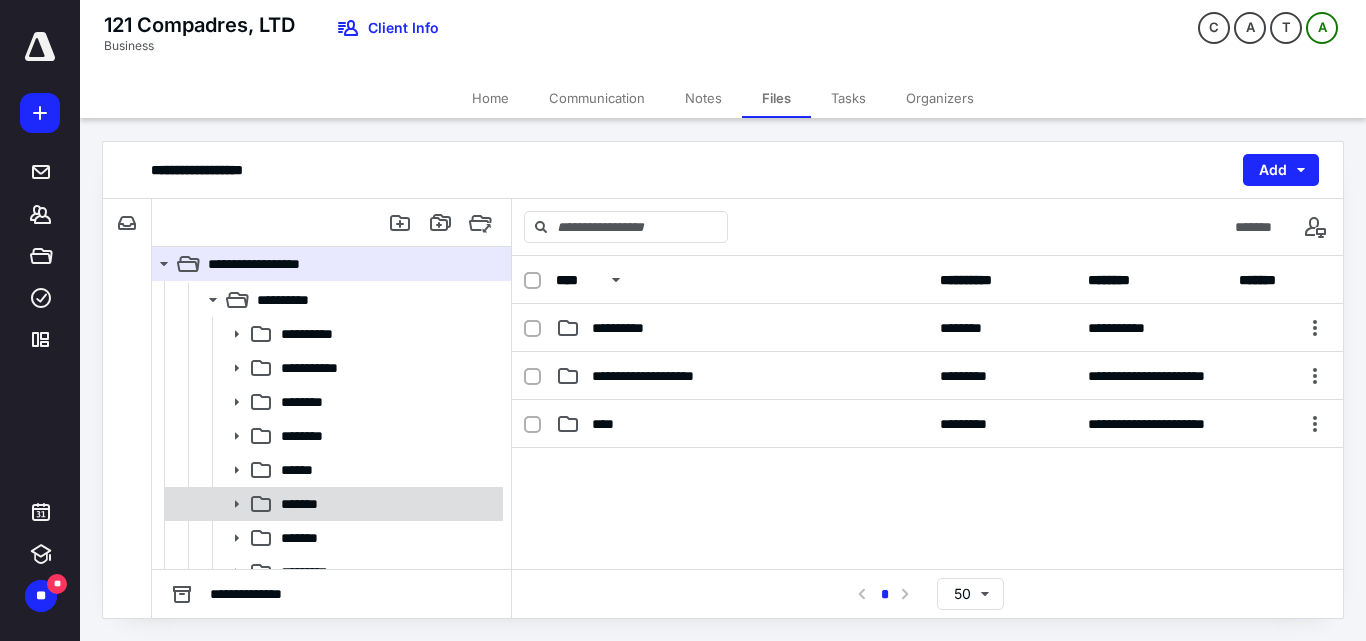 click 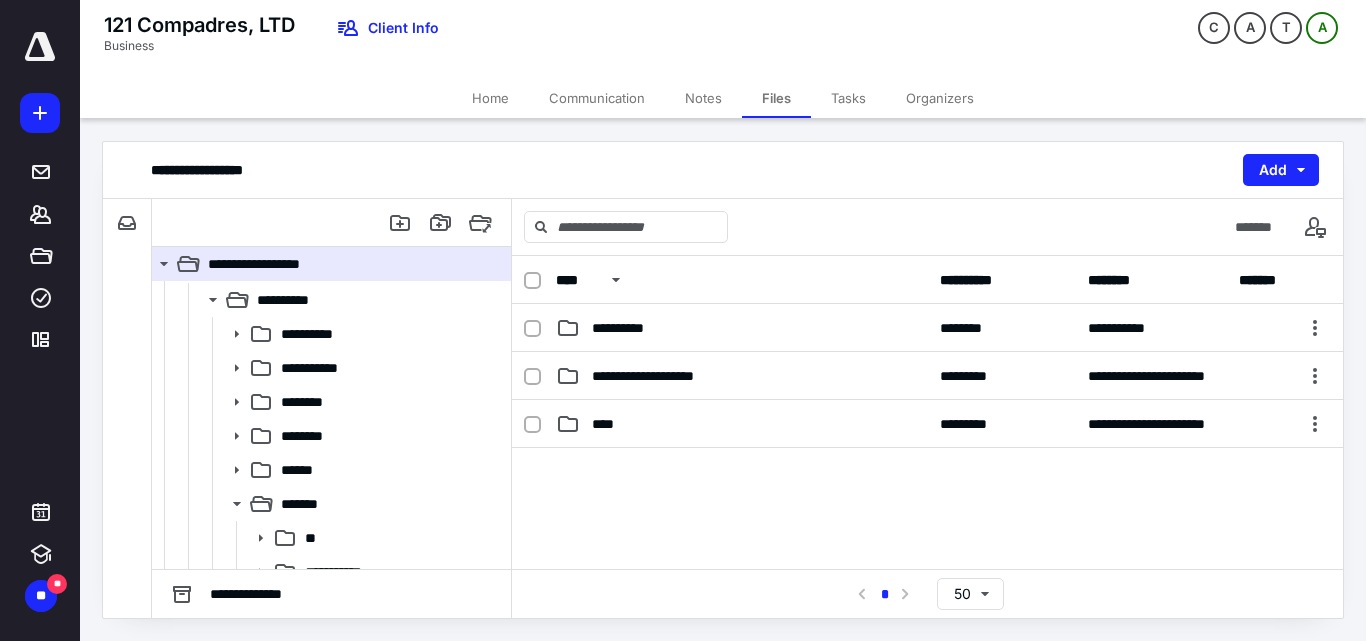scroll, scrollTop: 300, scrollLeft: 0, axis: vertical 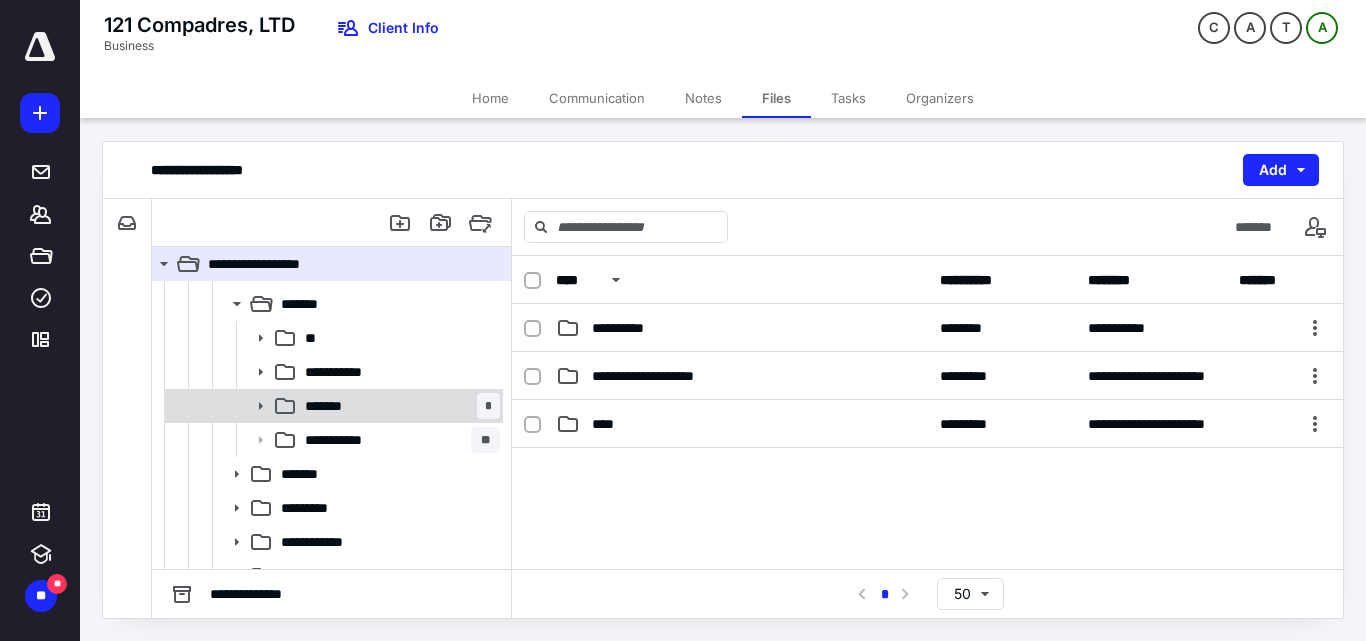 click 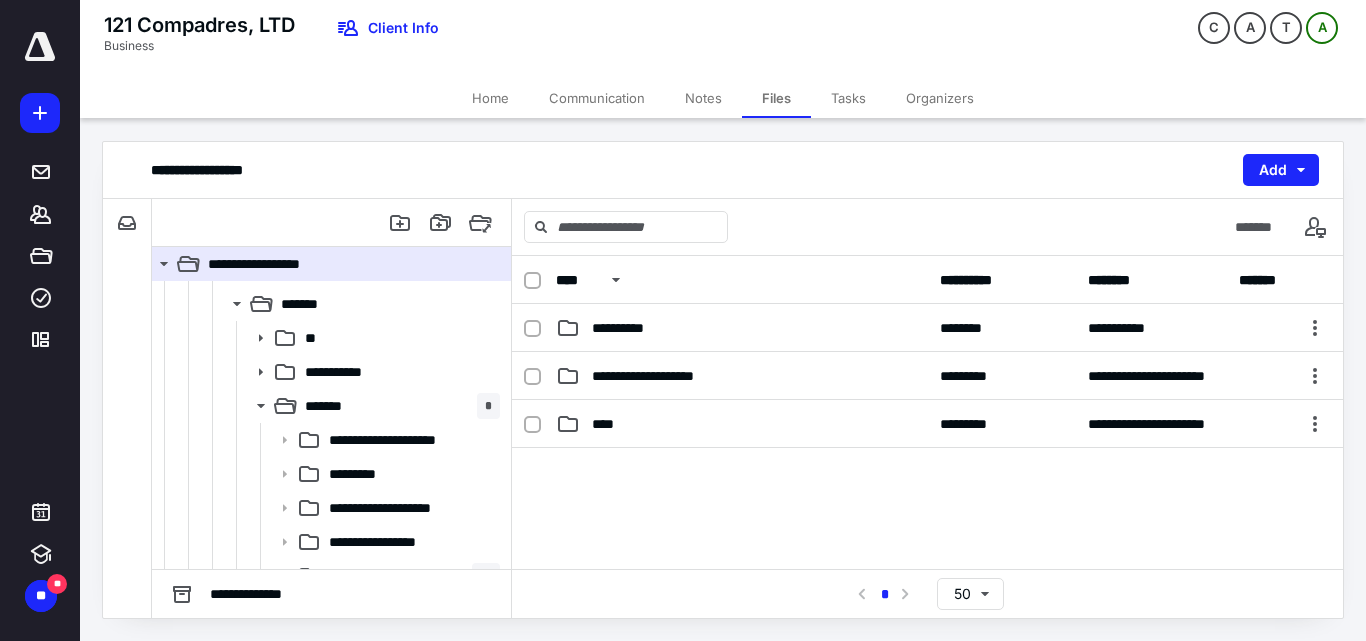 scroll, scrollTop: 500, scrollLeft: 0, axis: vertical 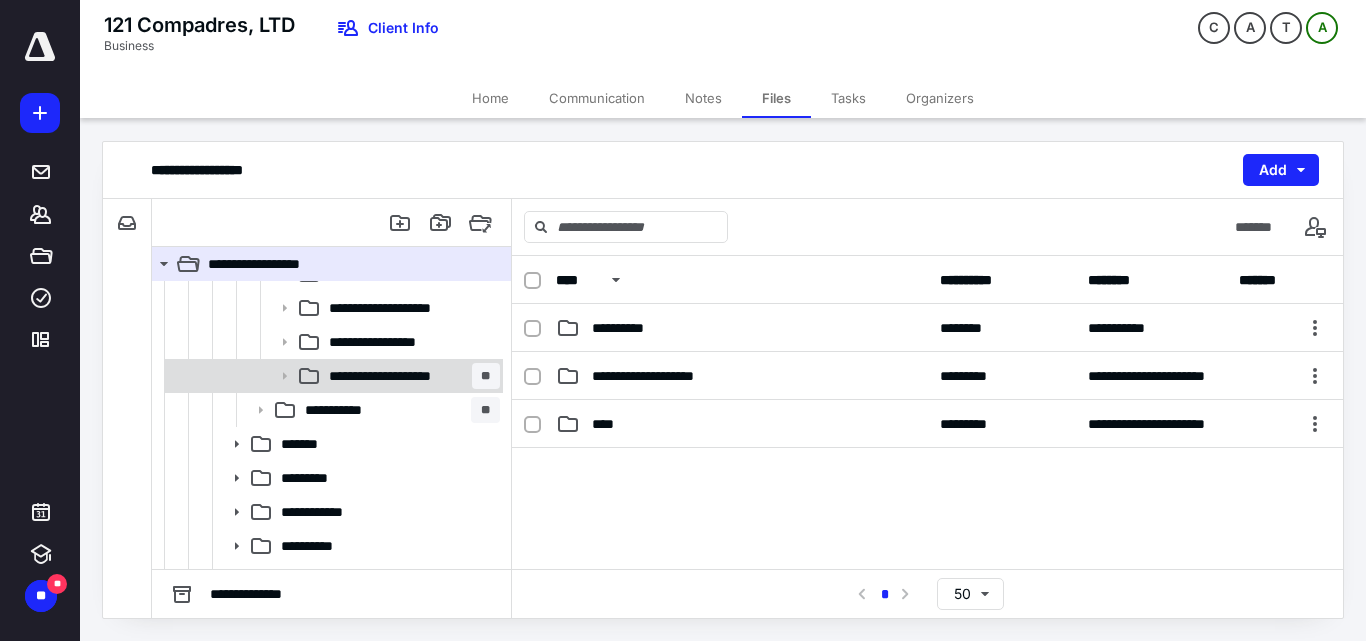 click on "**********" at bounding box center [394, 376] 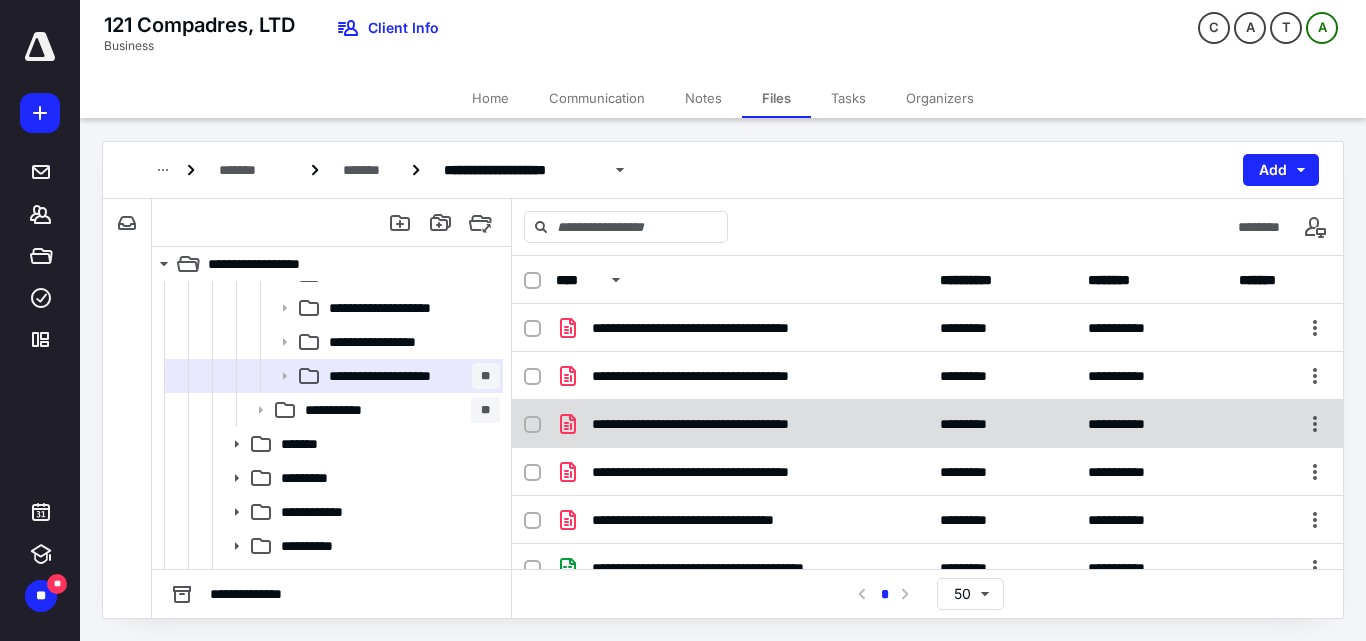 click 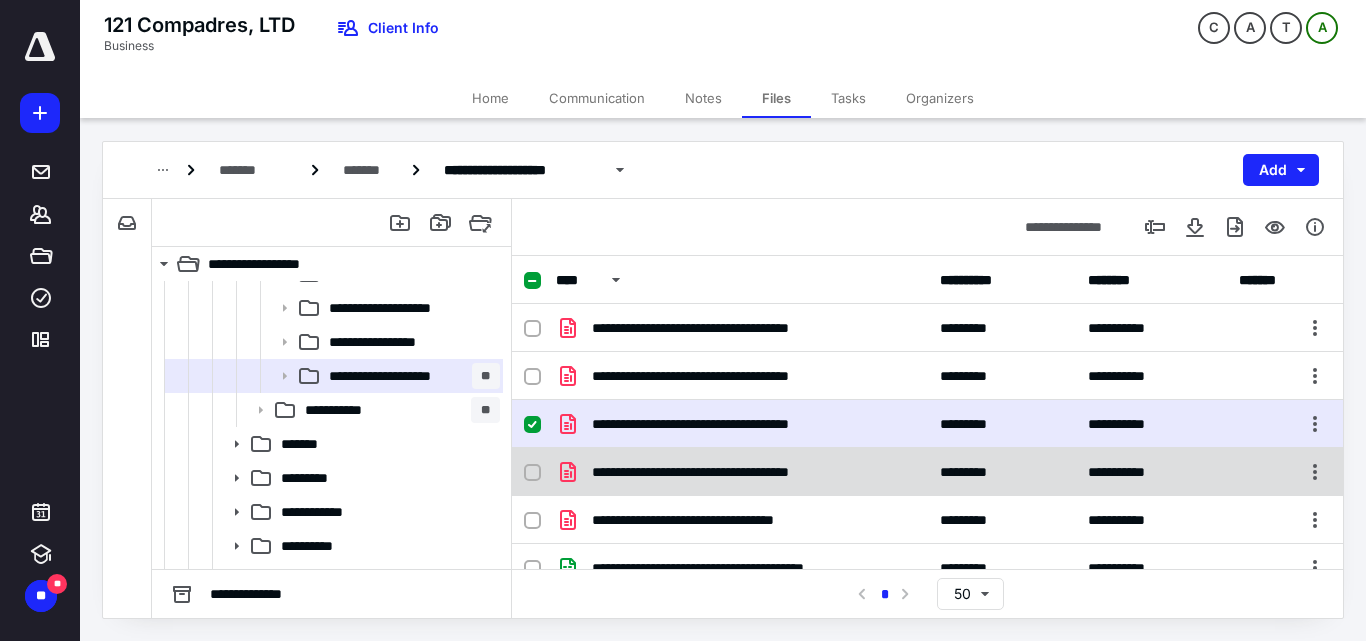 click at bounding box center (532, 473) 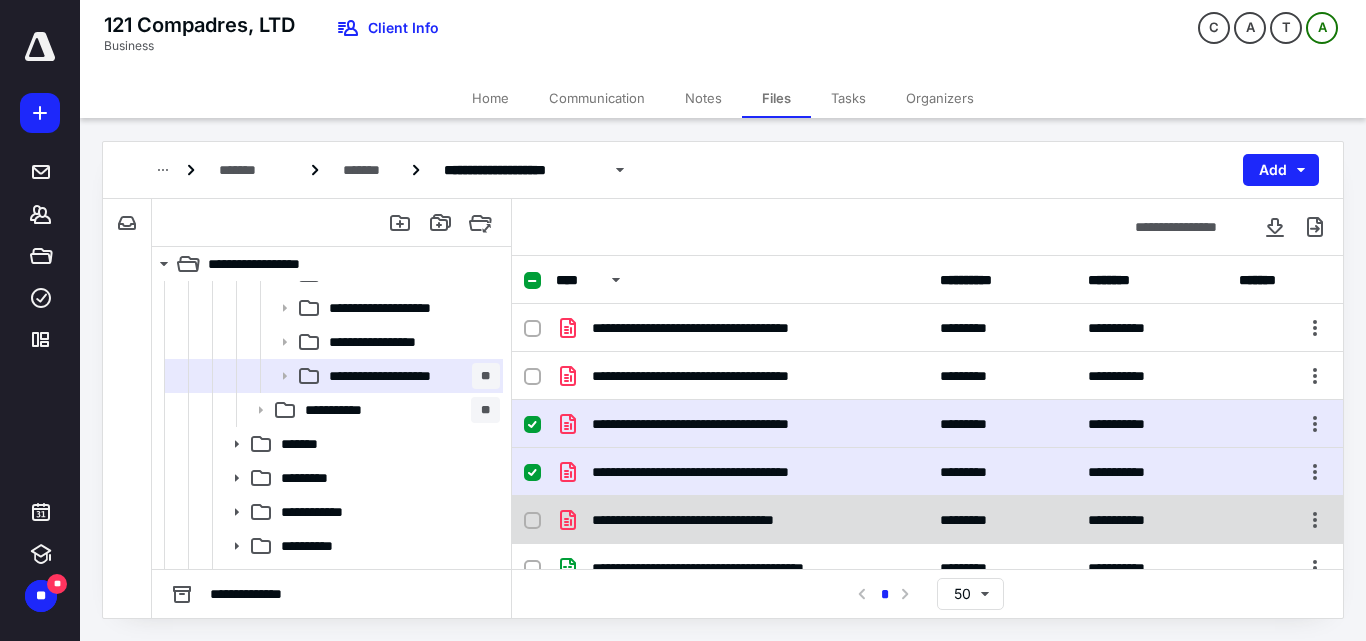 click at bounding box center (532, 521) 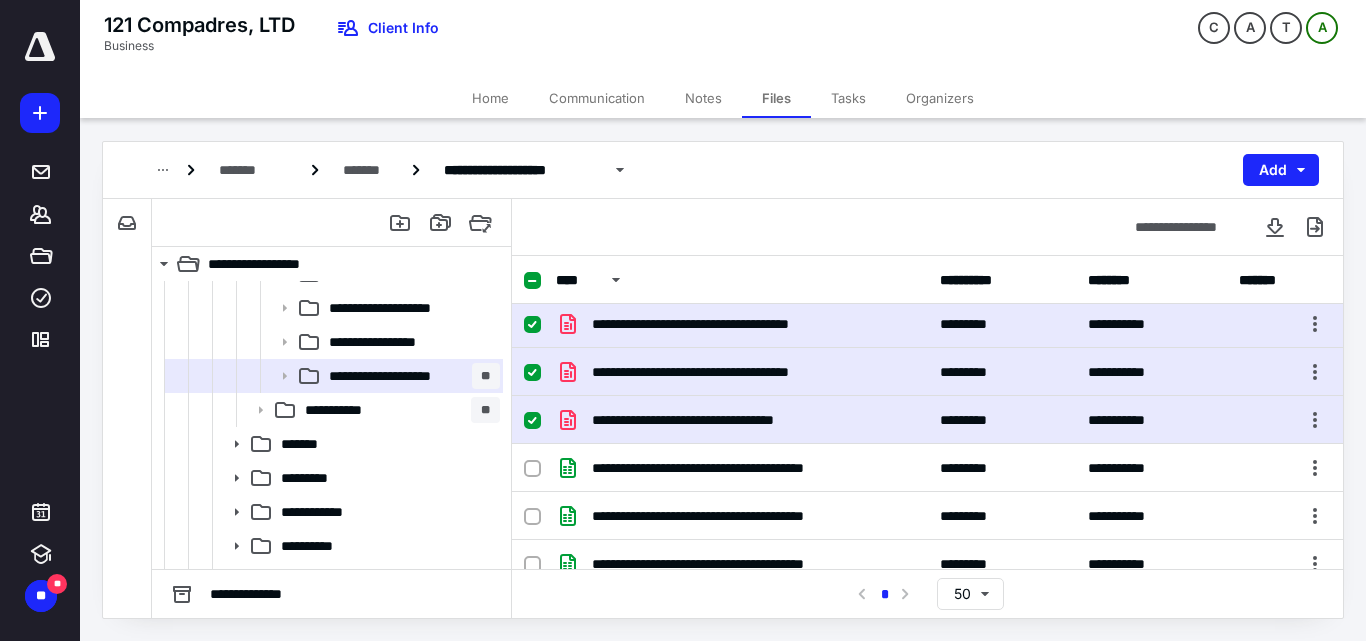 scroll, scrollTop: 200, scrollLeft: 0, axis: vertical 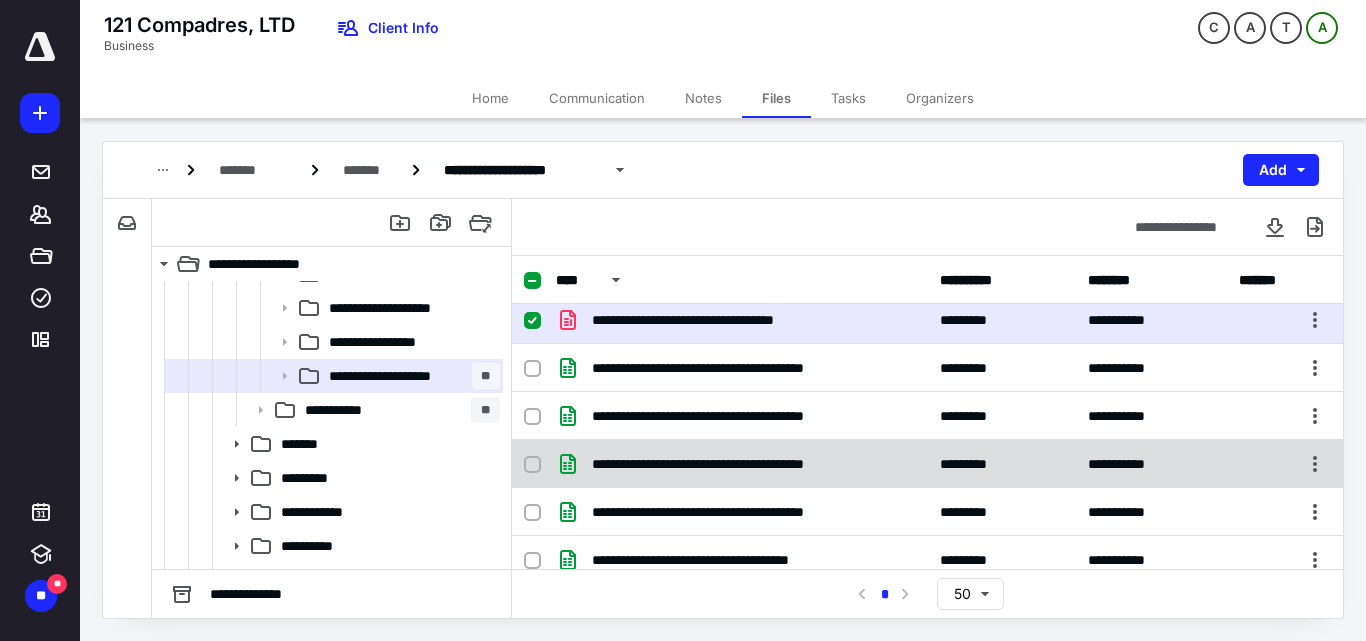 click 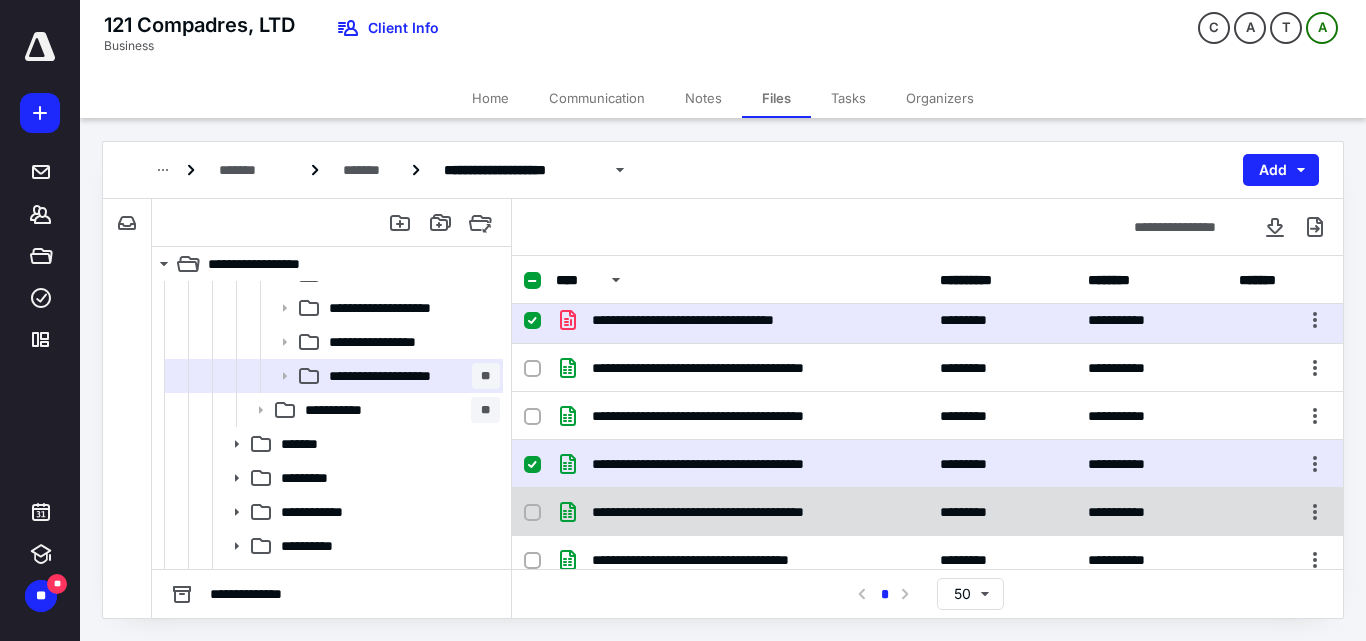 click 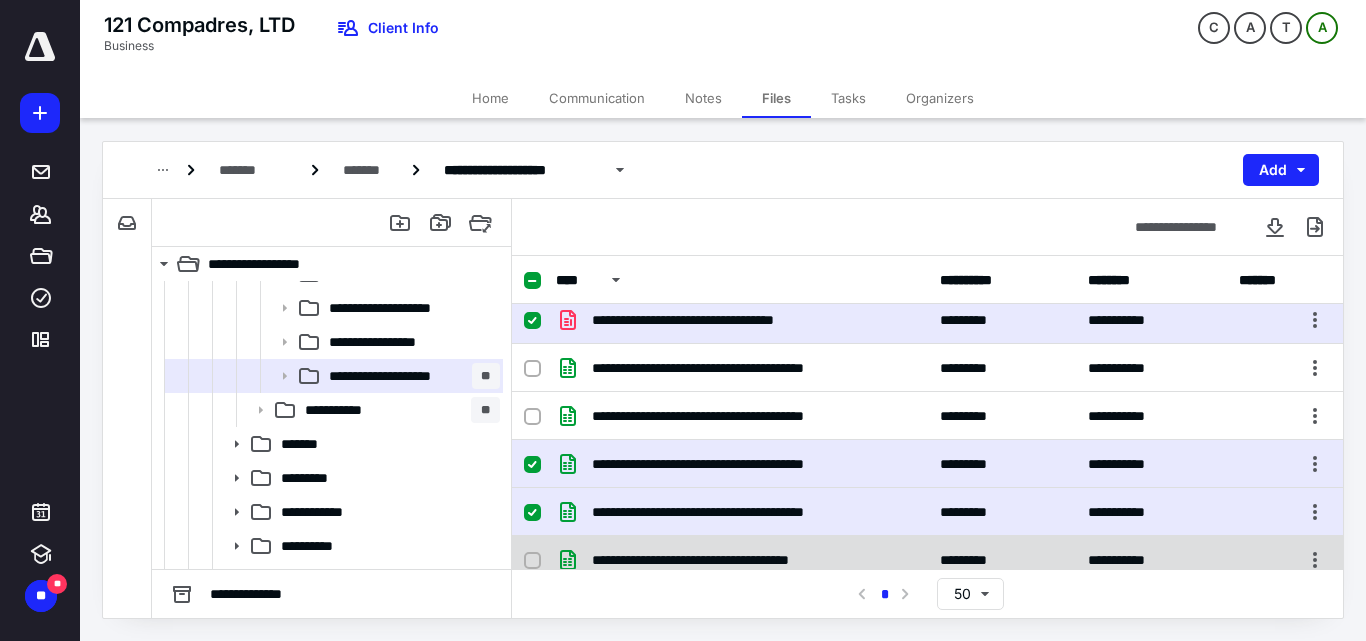 scroll, scrollTop: 300, scrollLeft: 0, axis: vertical 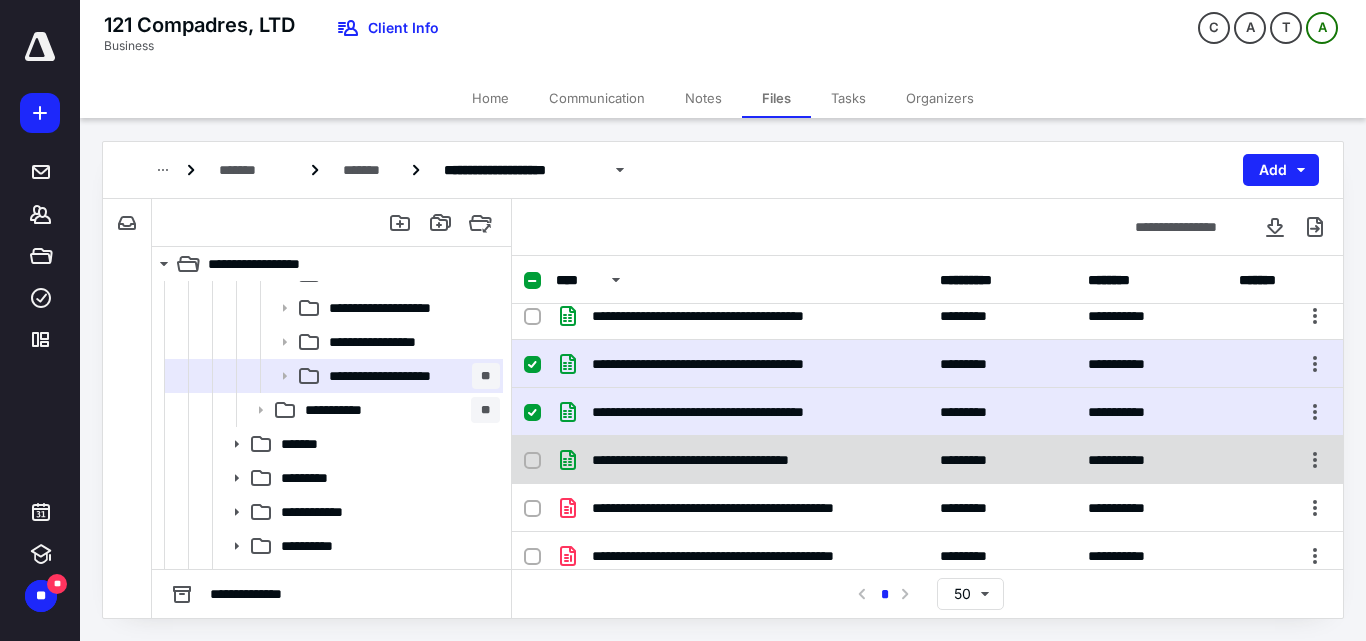click at bounding box center [532, 461] 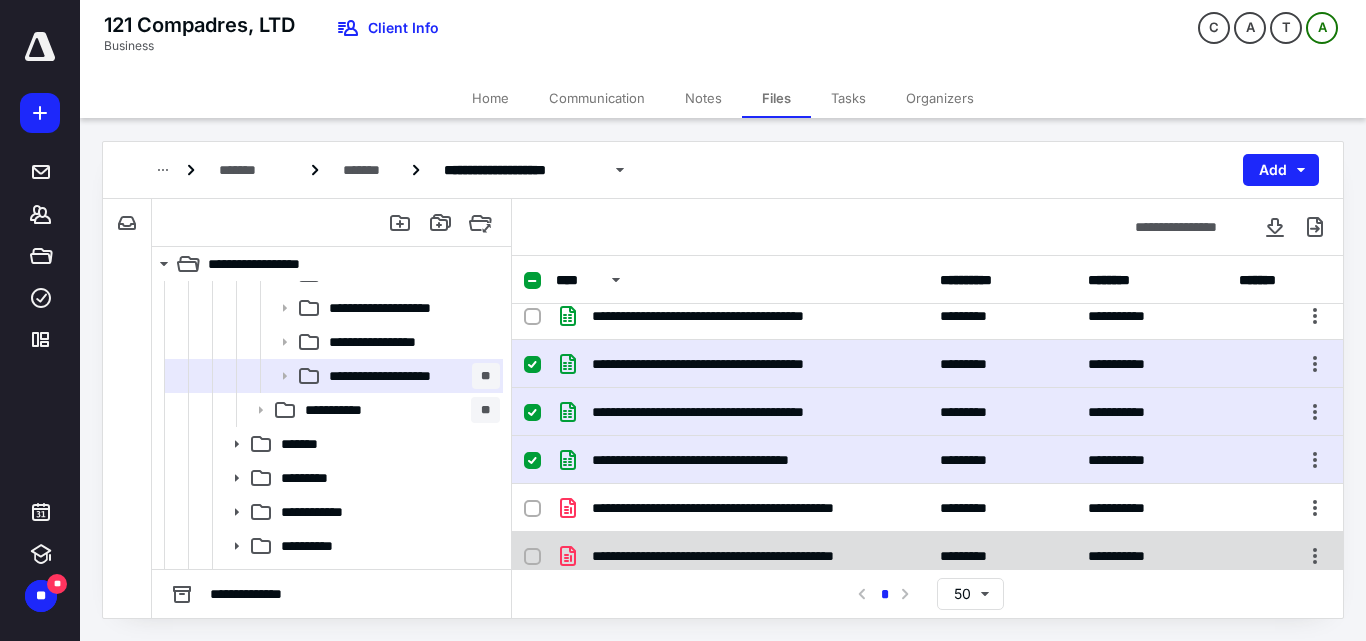 scroll, scrollTop: 400, scrollLeft: 0, axis: vertical 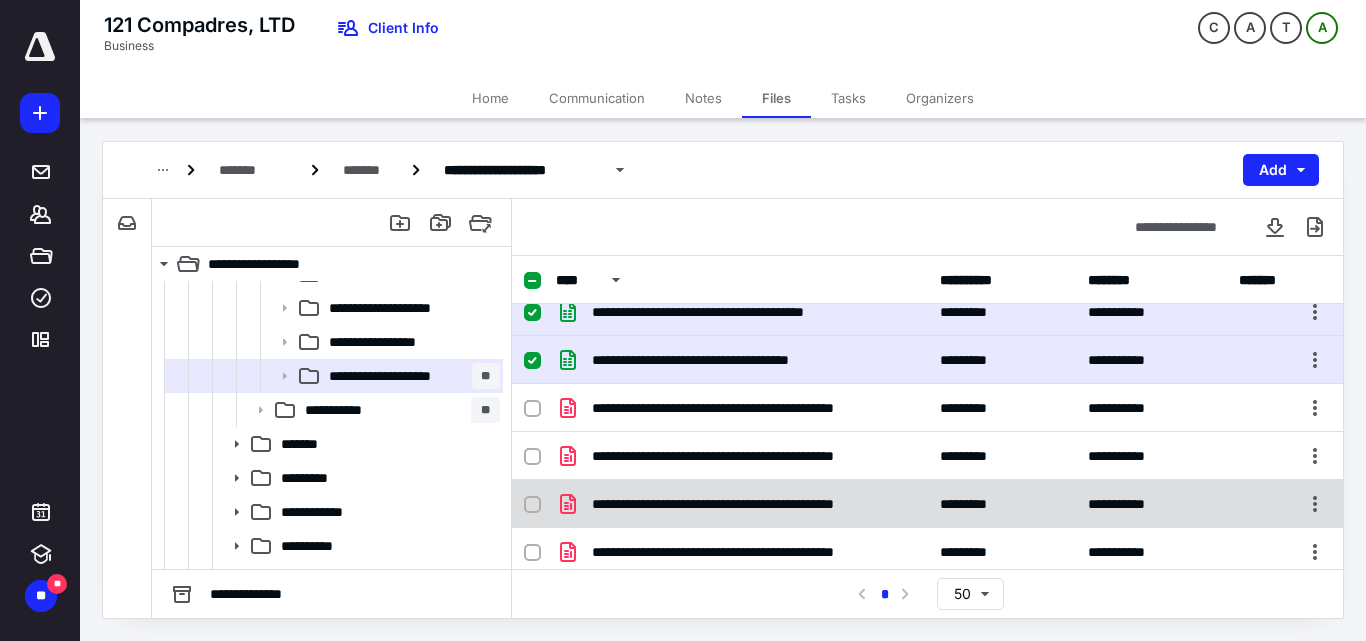 click 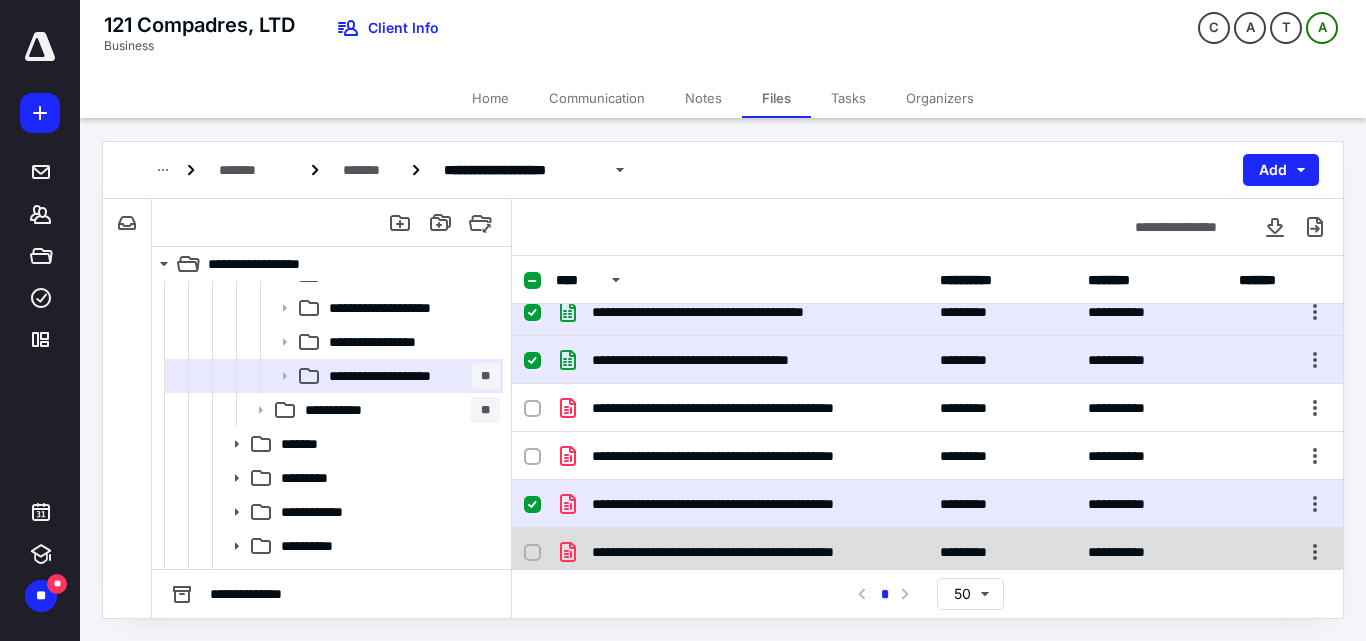 click on "**********" at bounding box center (927, 552) 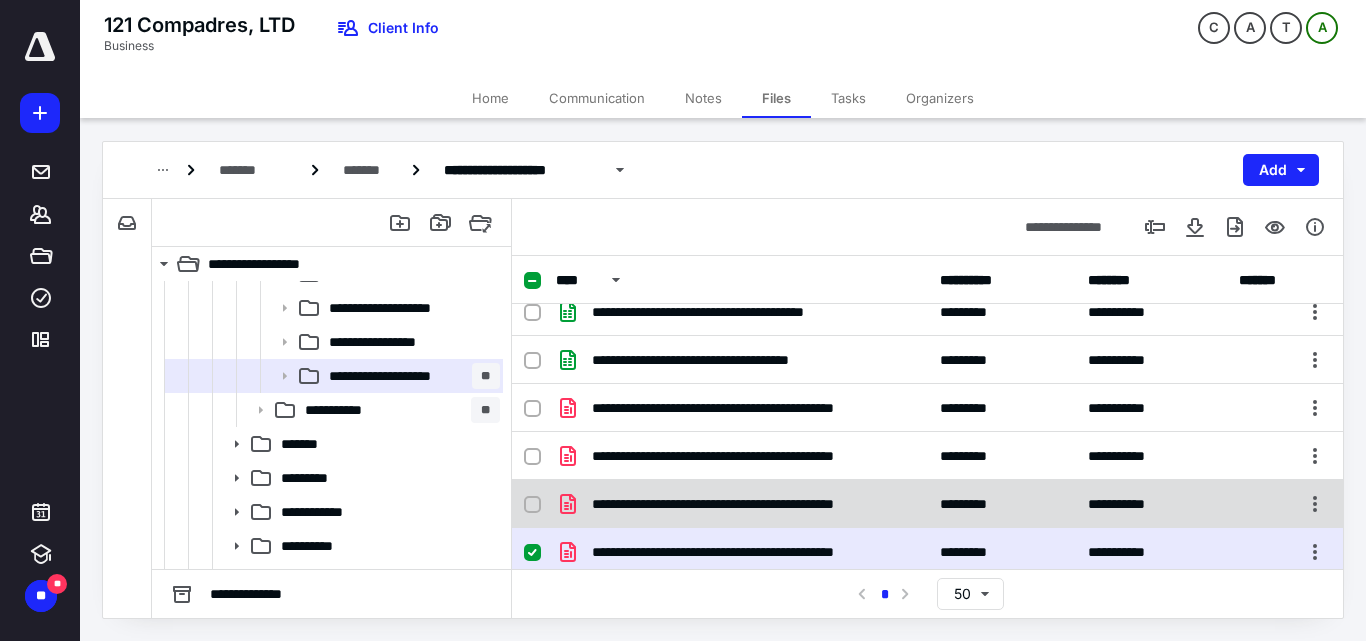 click at bounding box center (532, 505) 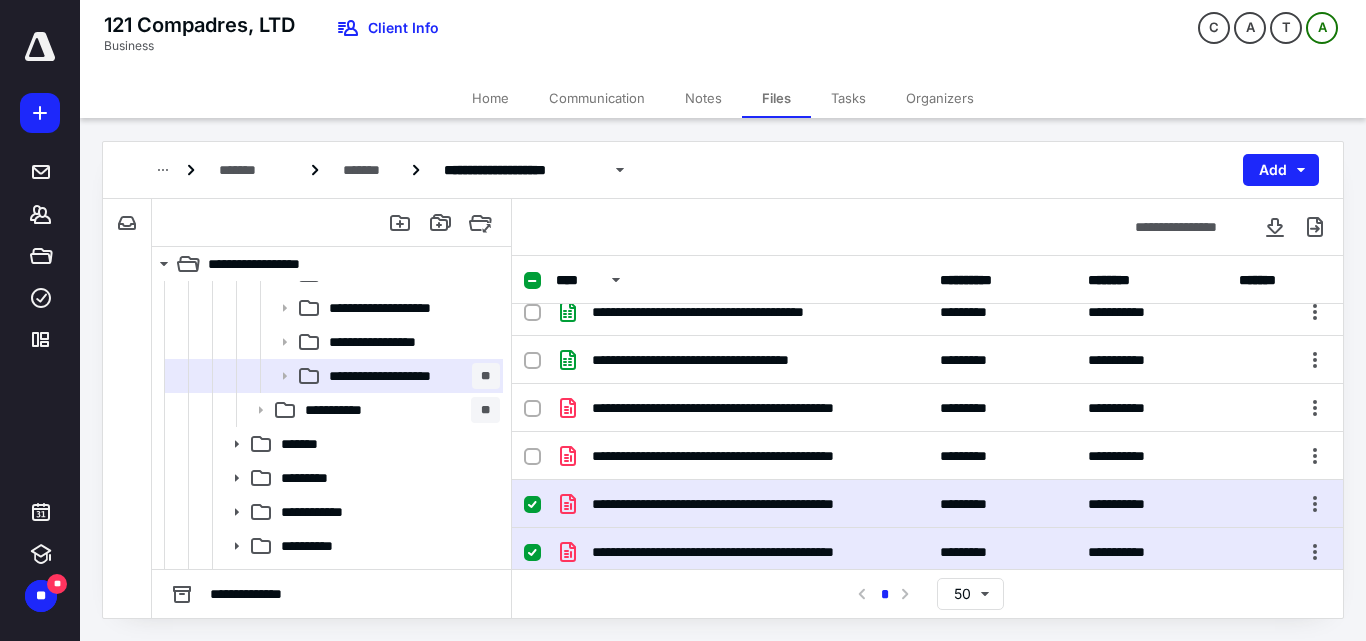 scroll, scrollTop: 455, scrollLeft: 0, axis: vertical 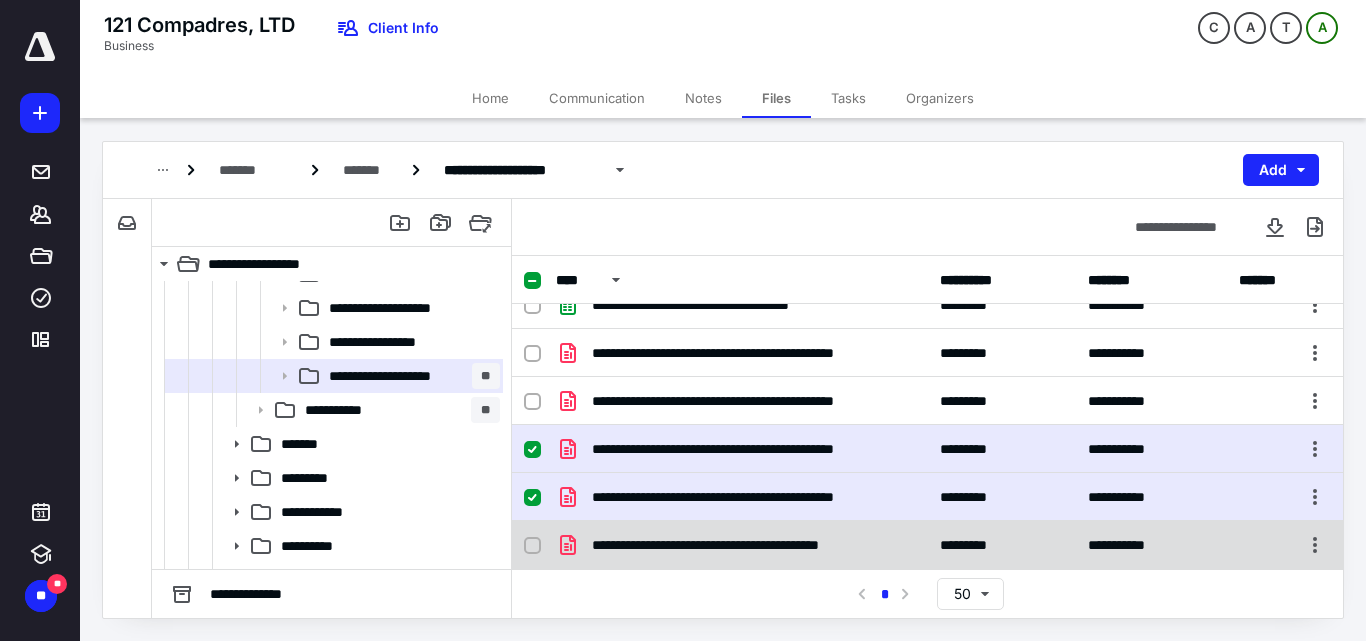 click at bounding box center (532, 546) 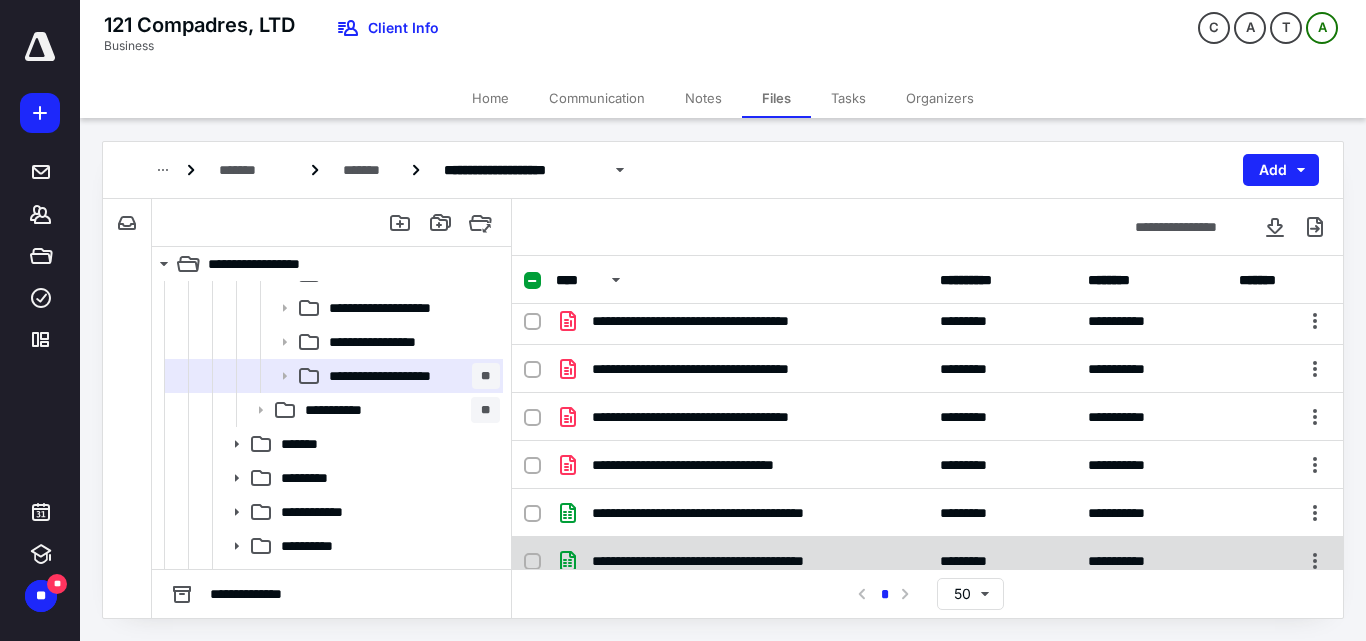scroll, scrollTop: 0, scrollLeft: 0, axis: both 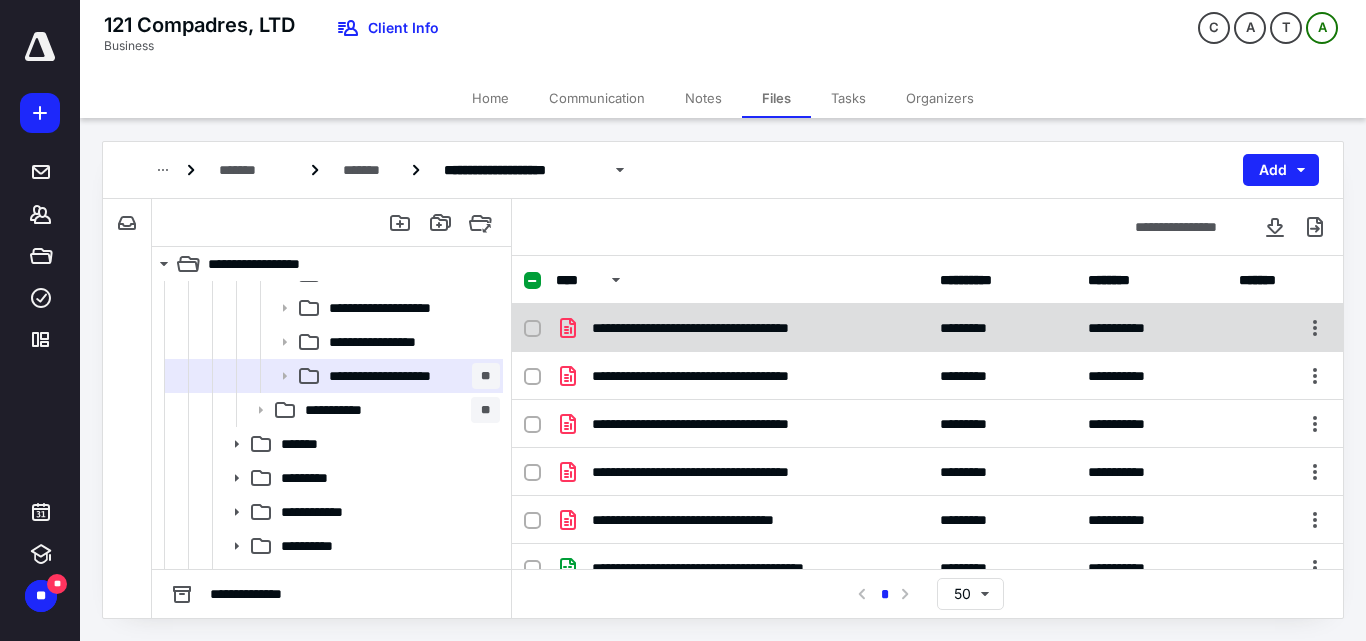 checkbox on "true" 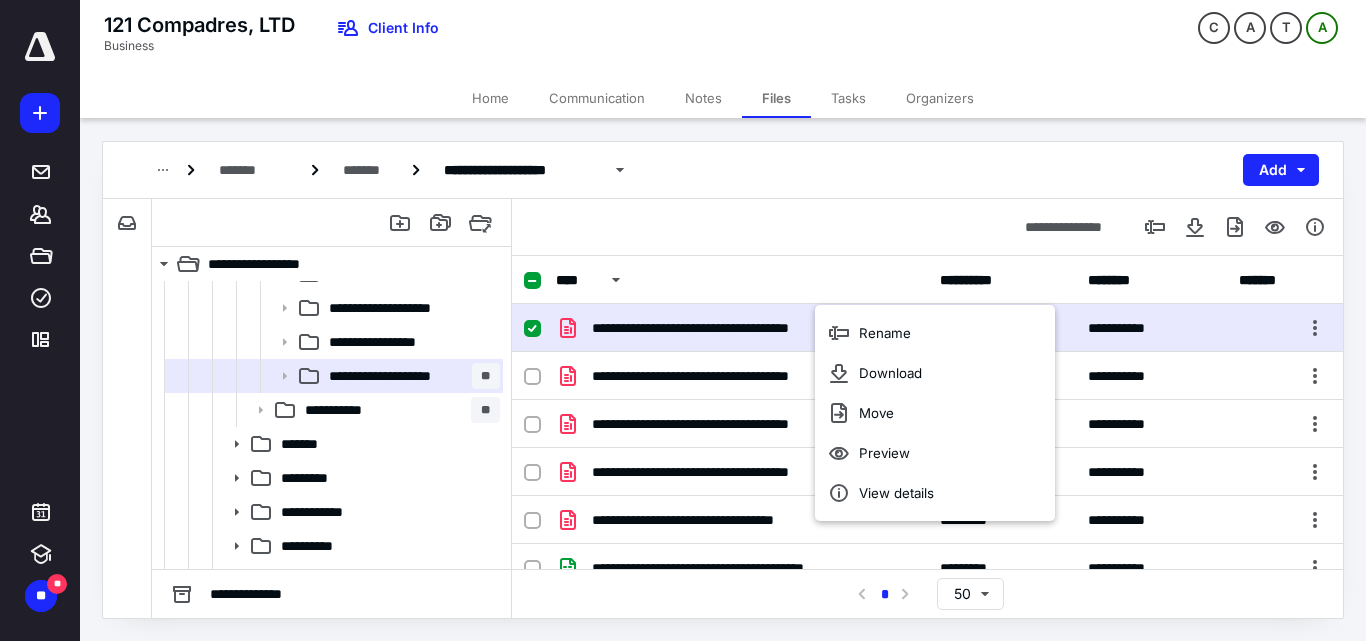 click on "**********" at bounding box center (927, 328) 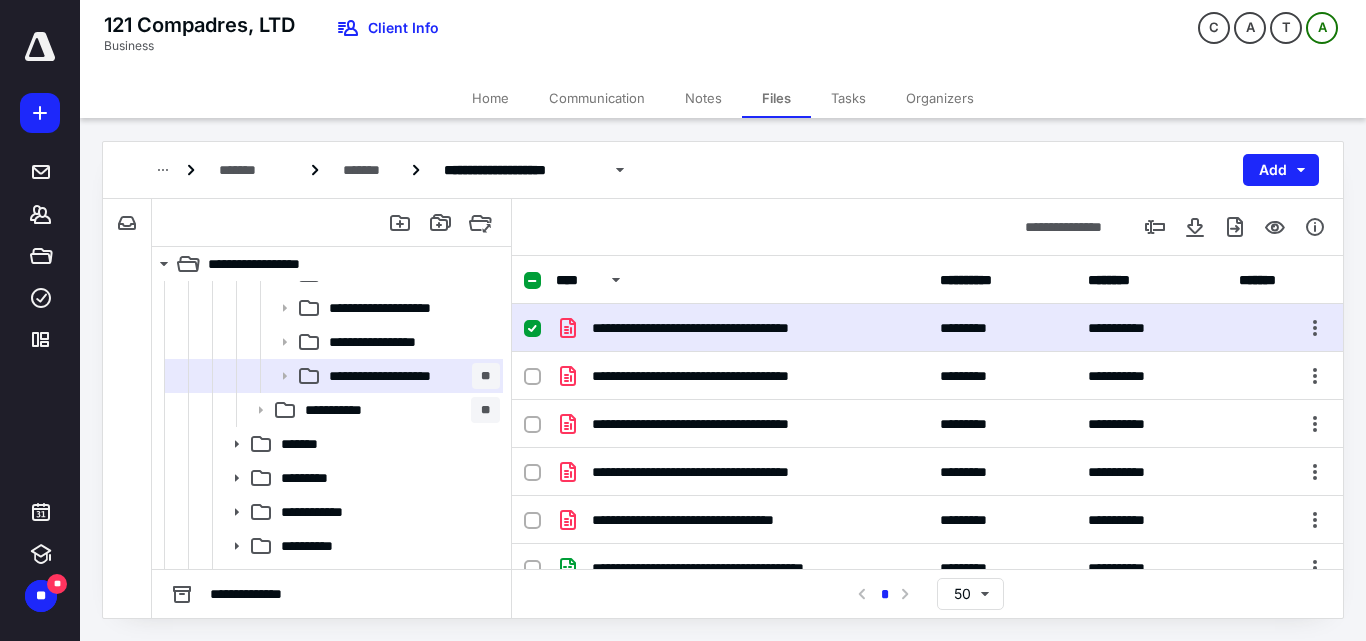 click at bounding box center (532, 329) 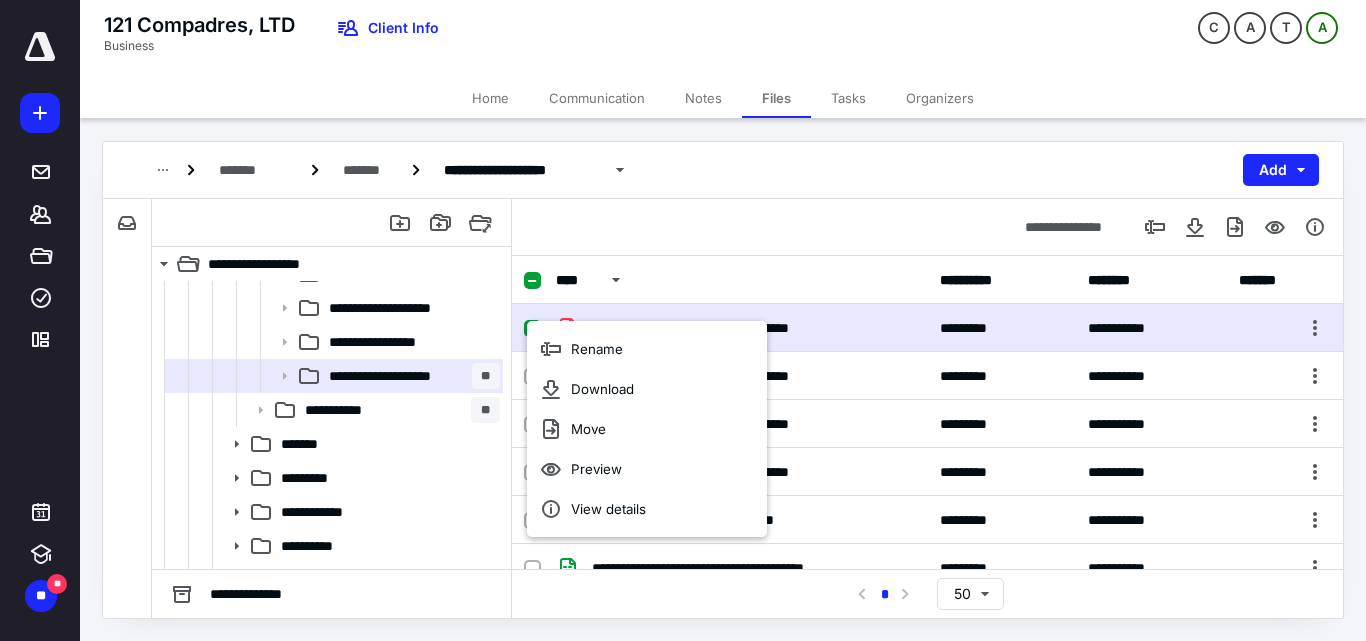 click on "Rename Download Move Preview View details" at bounding box center [647, 429] 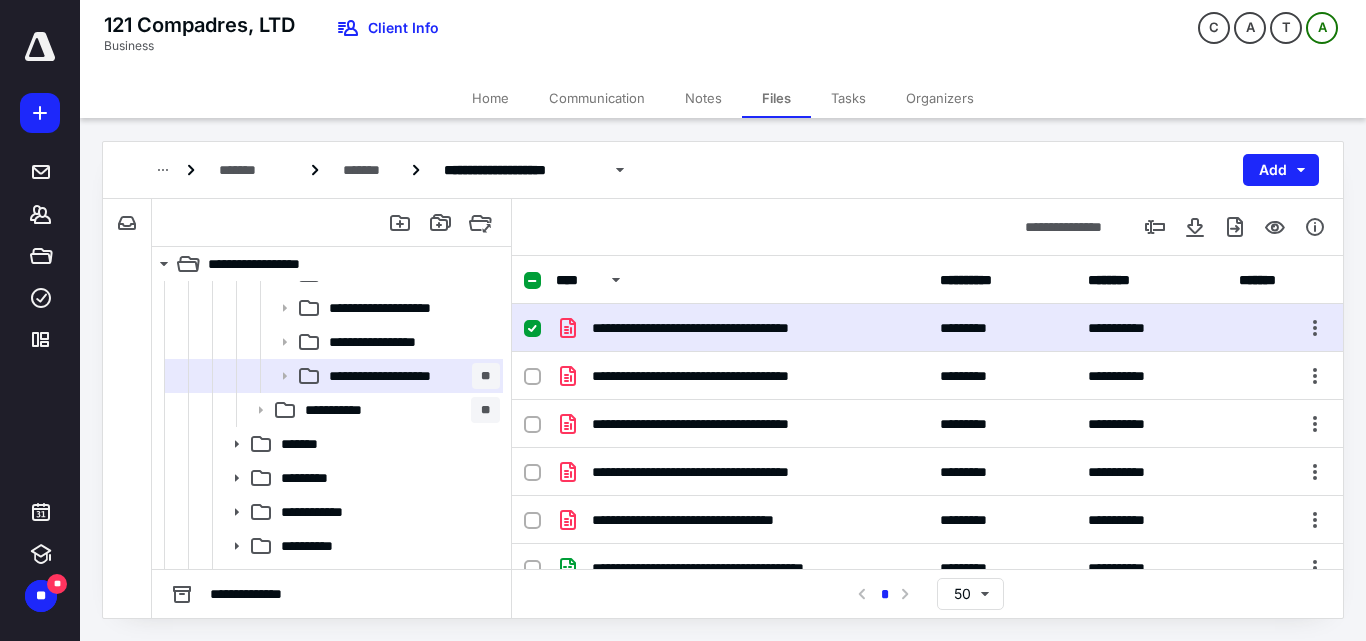 click at bounding box center (532, 329) 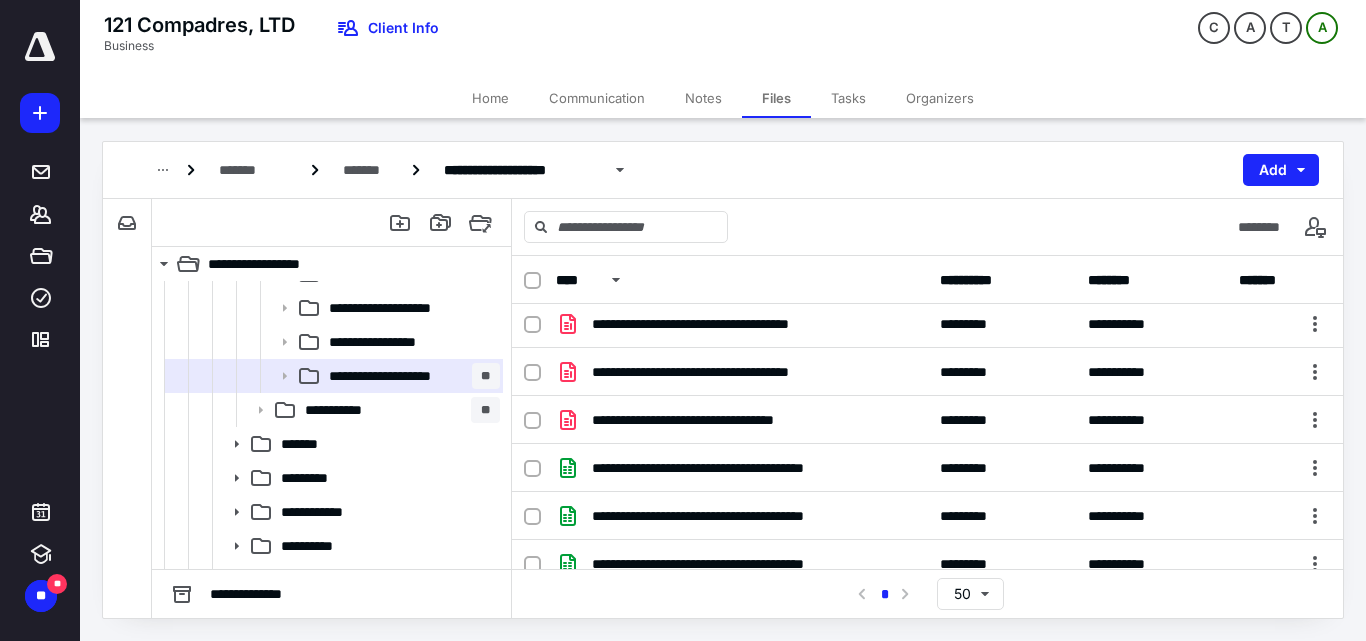 scroll, scrollTop: 0, scrollLeft: 0, axis: both 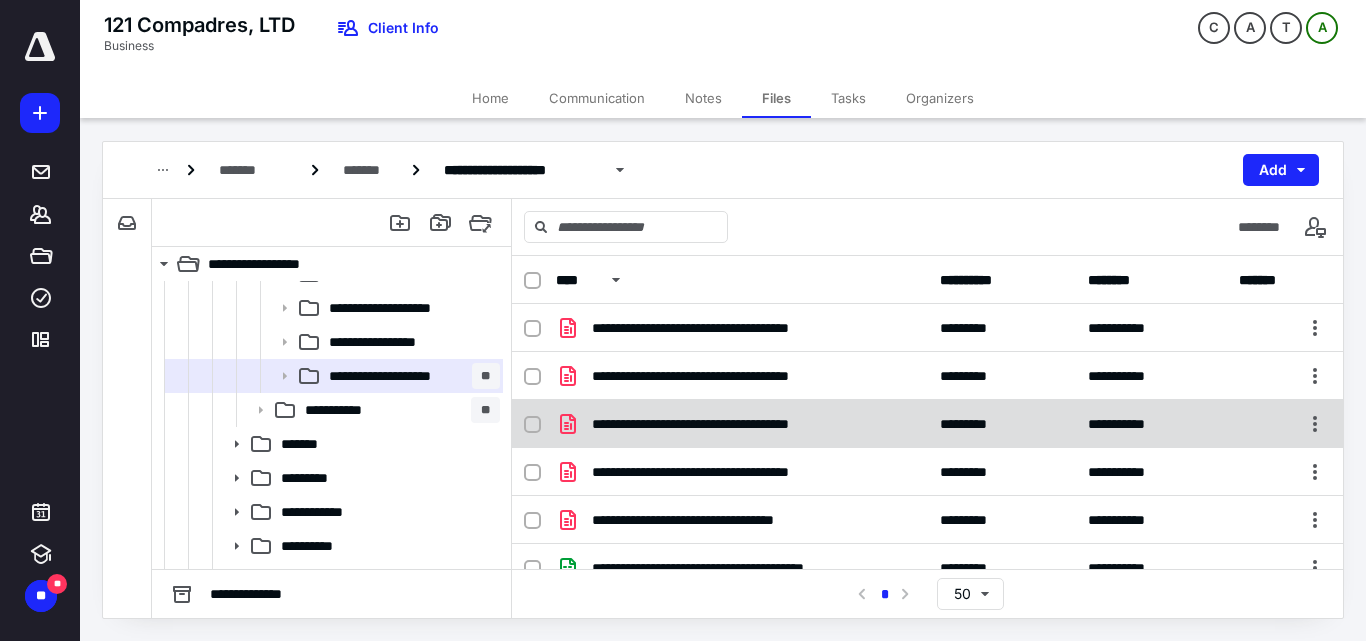 click 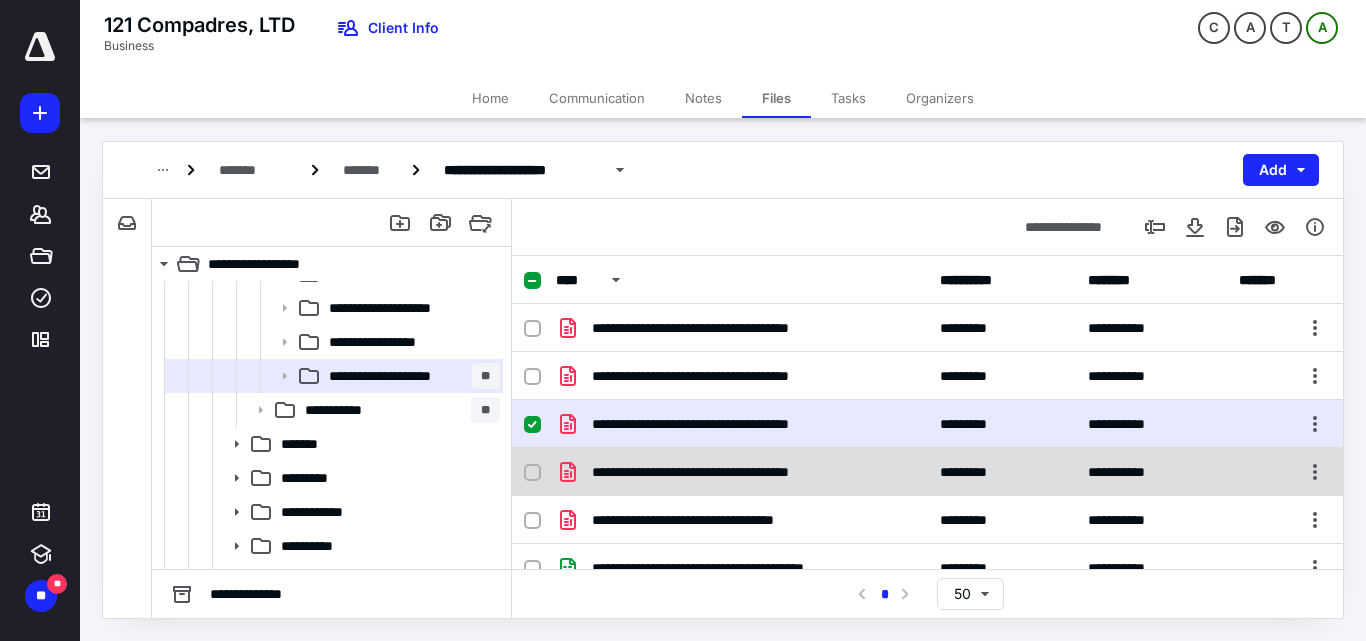 click 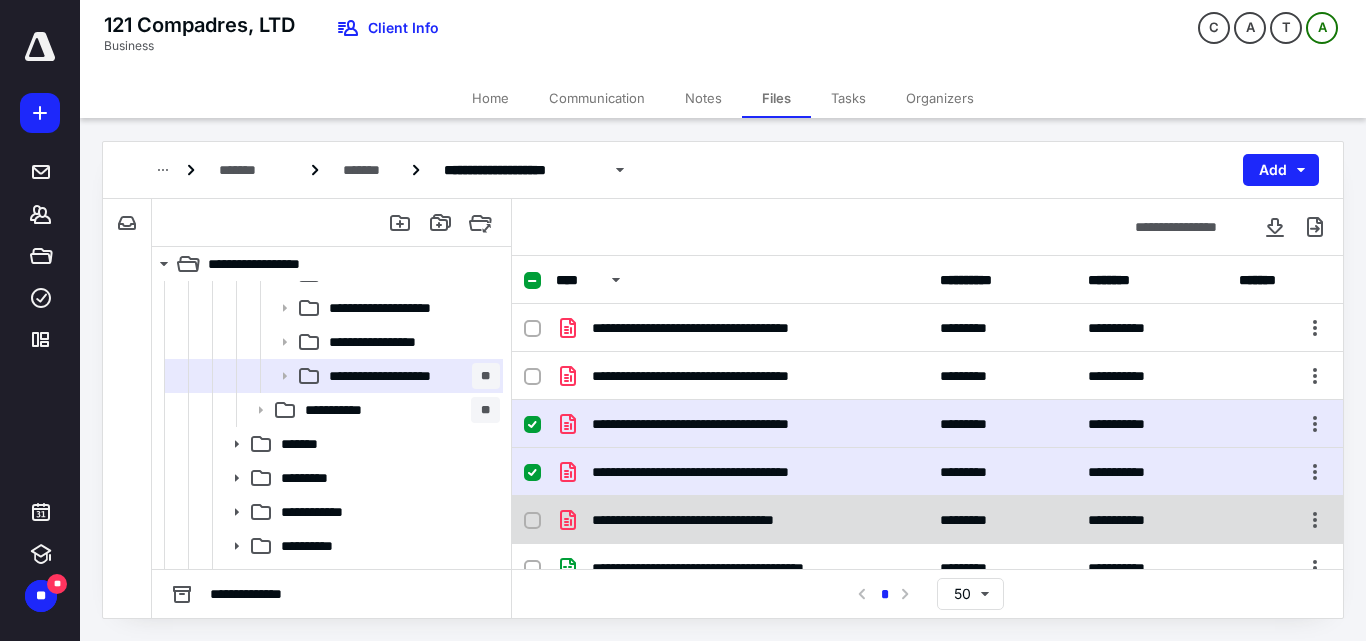 click on "**********" at bounding box center [927, 520] 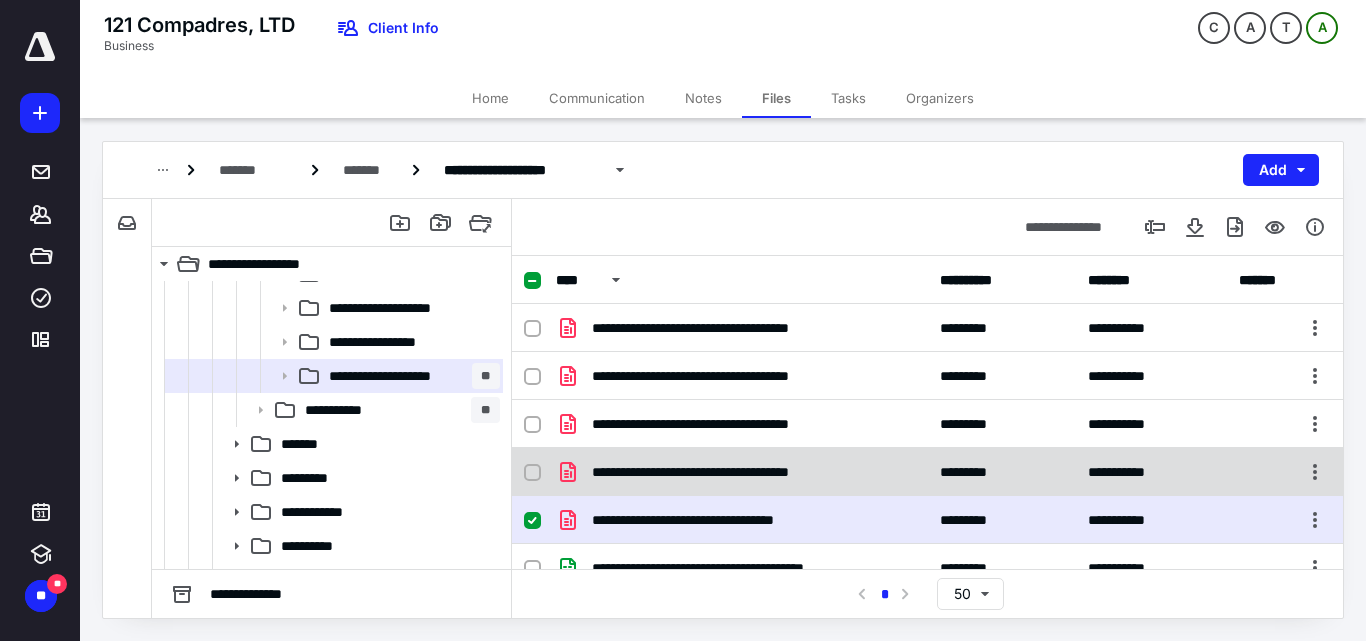 click at bounding box center (532, 473) 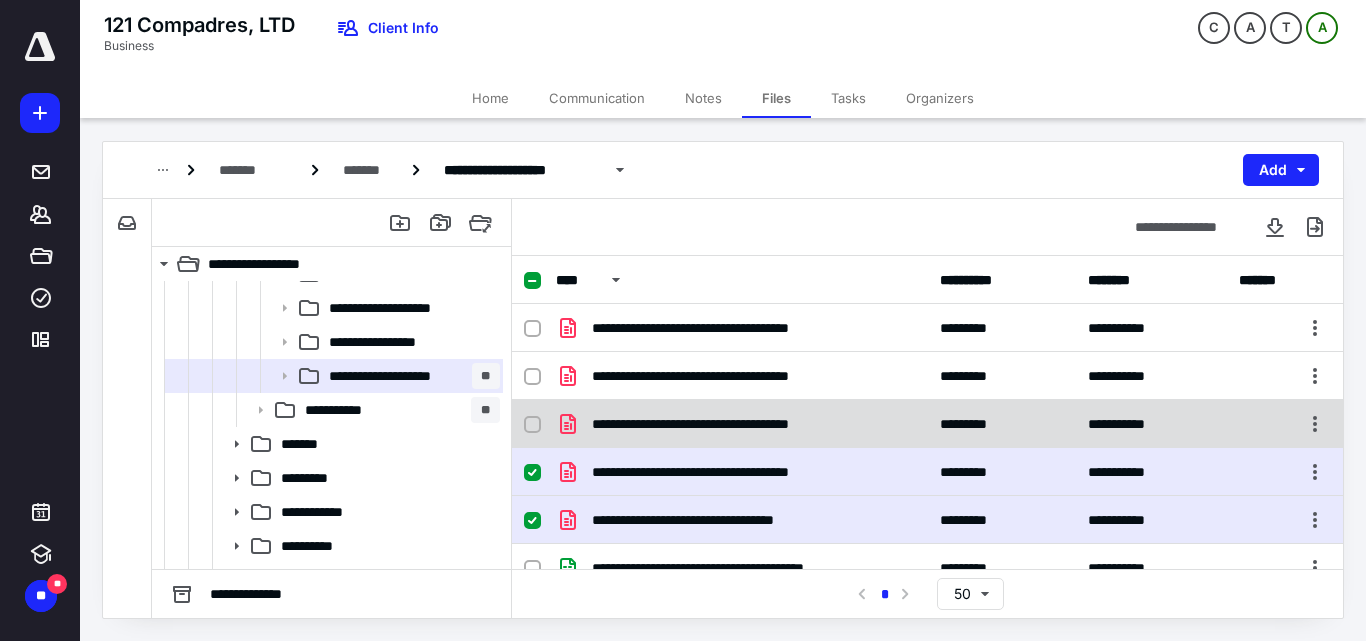 click 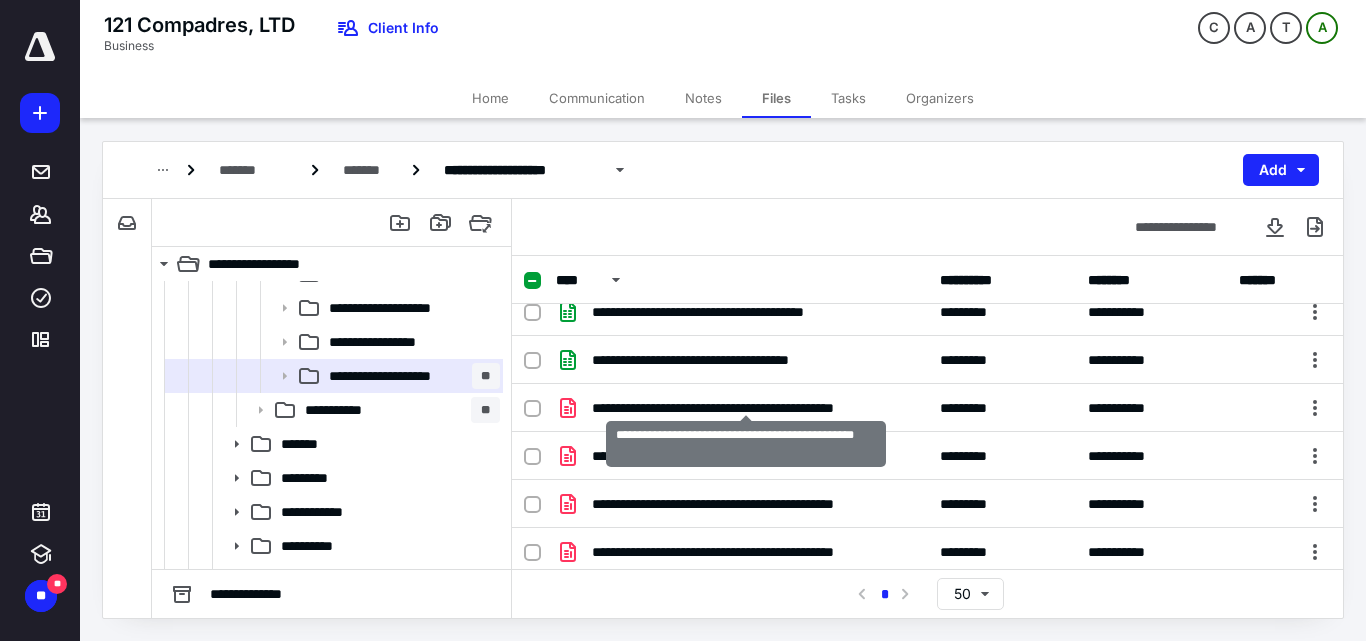 scroll, scrollTop: 455, scrollLeft: 0, axis: vertical 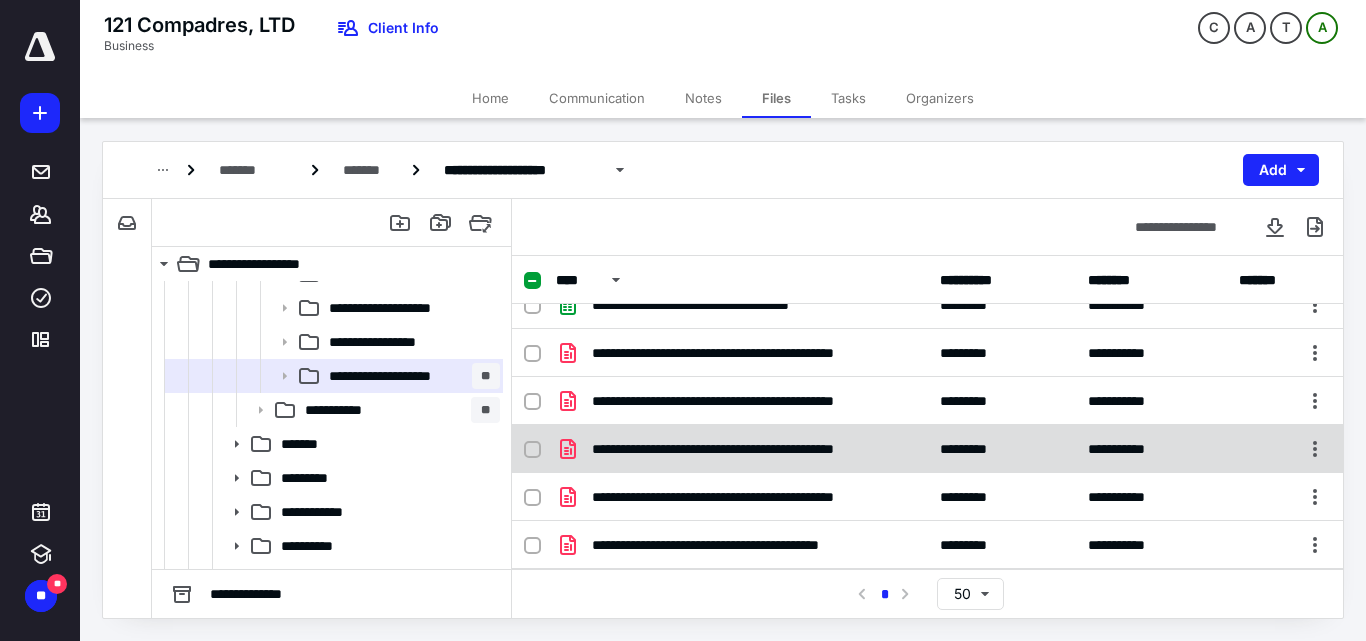 click 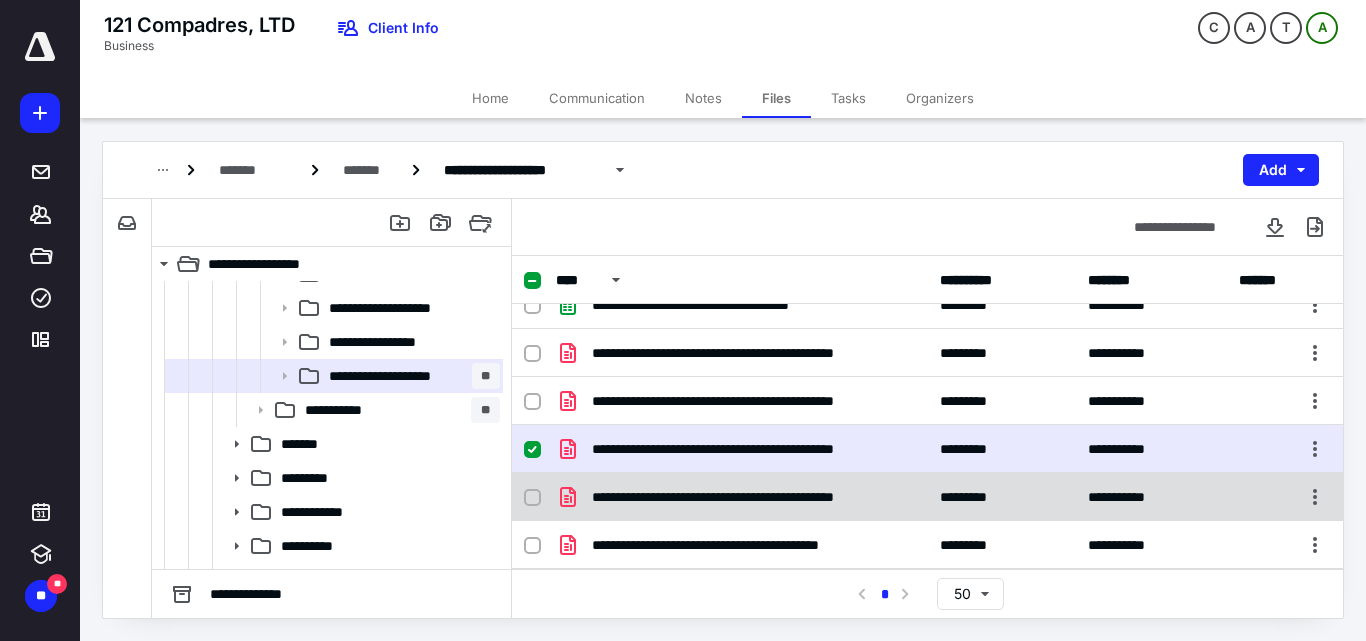 click 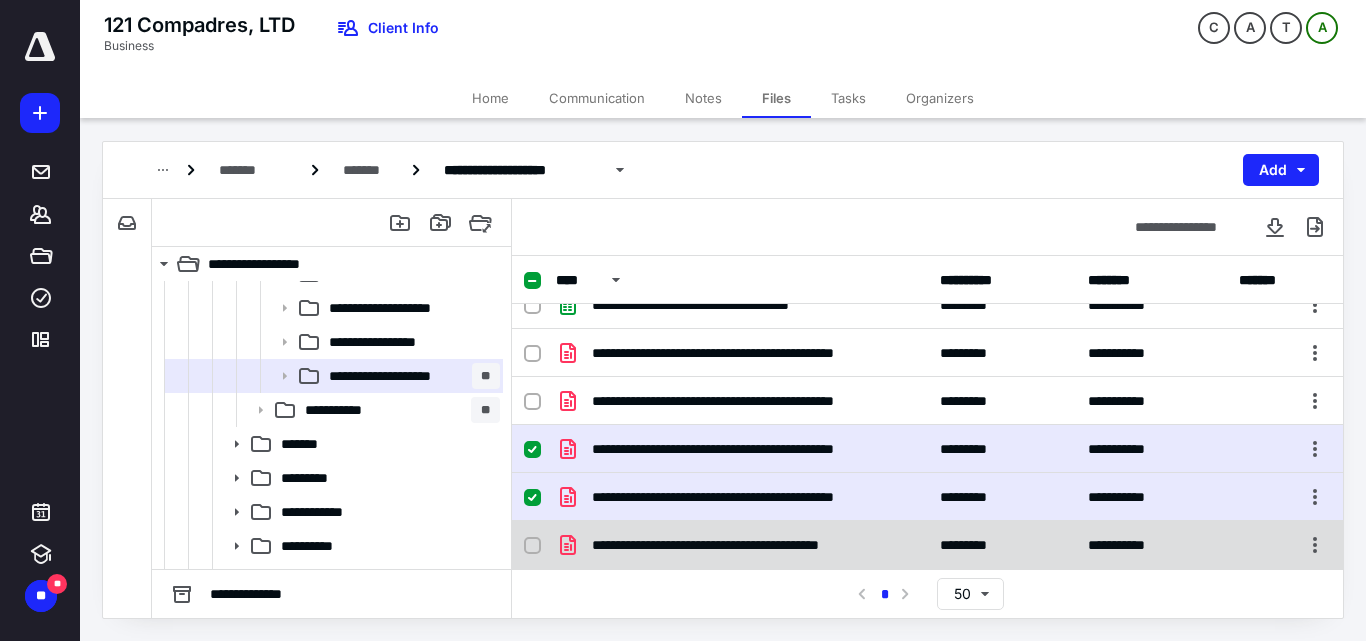 click at bounding box center [532, 546] 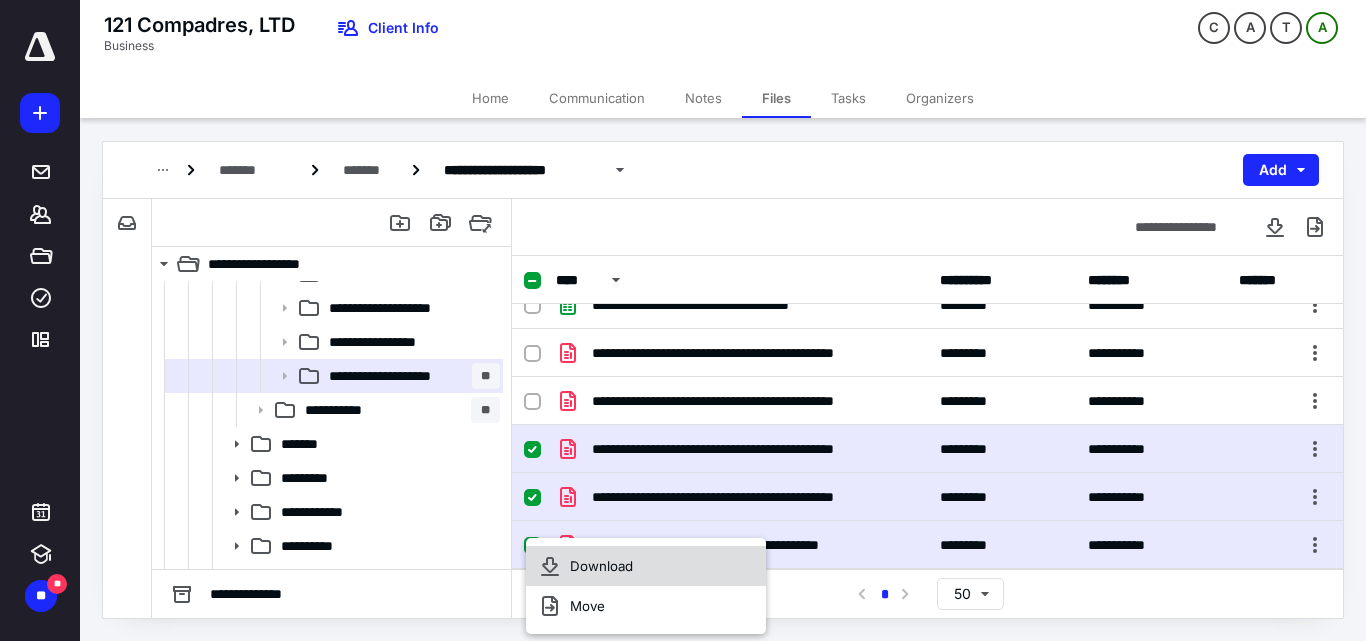 click on "Download" at bounding box center (646, 566) 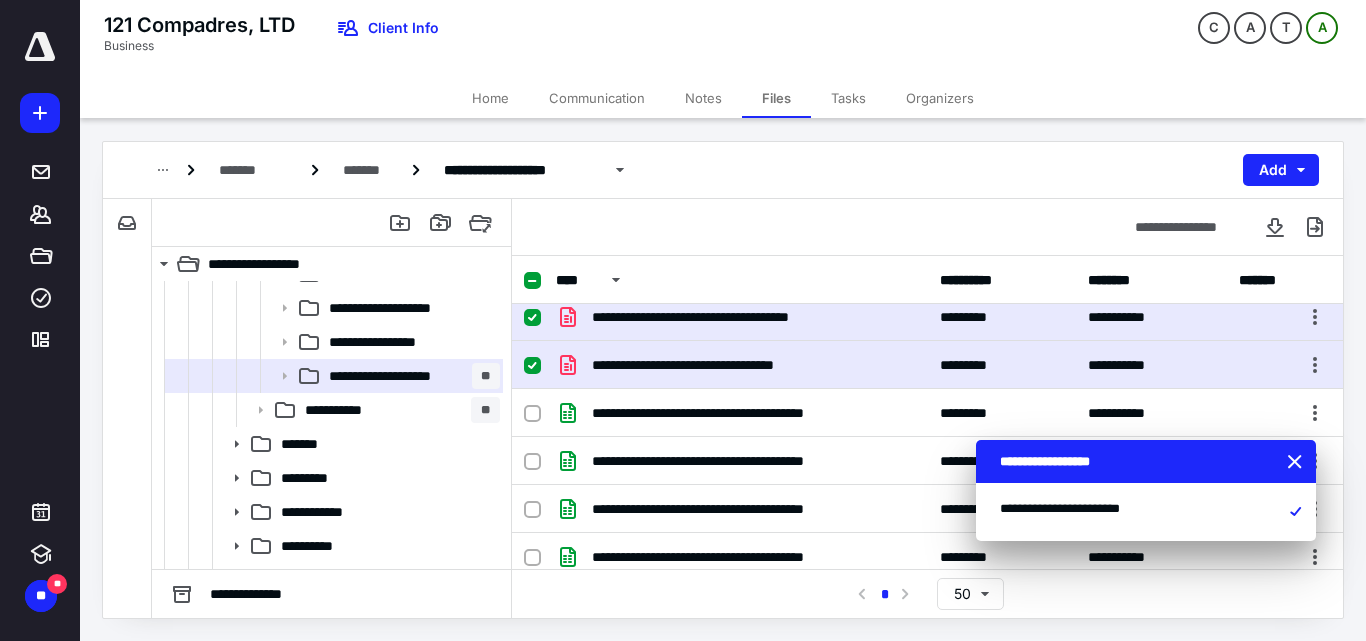 scroll, scrollTop: 255, scrollLeft: 0, axis: vertical 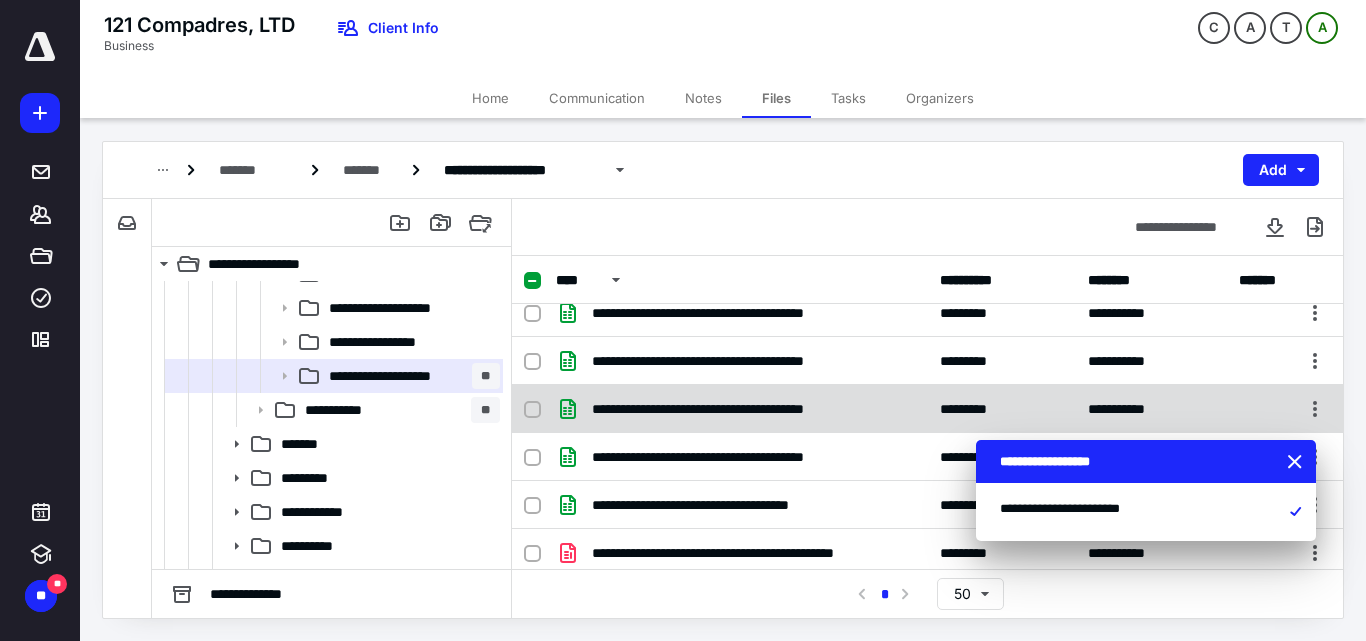 click at bounding box center (532, 410) 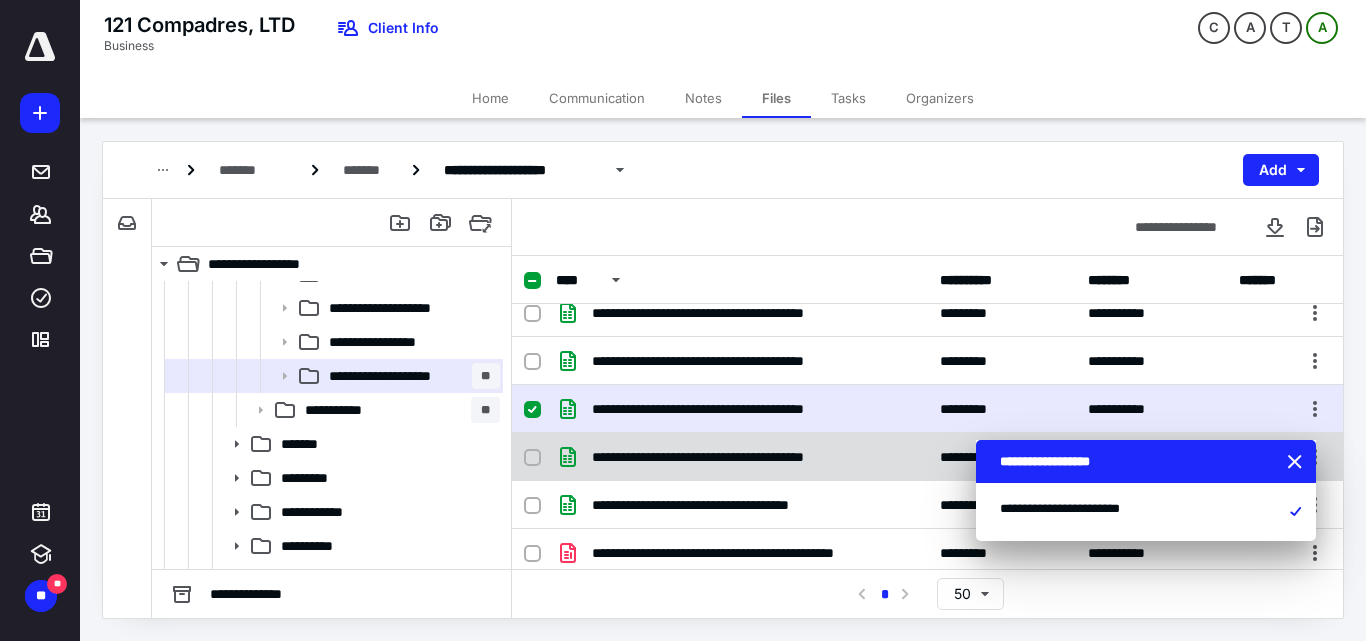 click at bounding box center [532, 458] 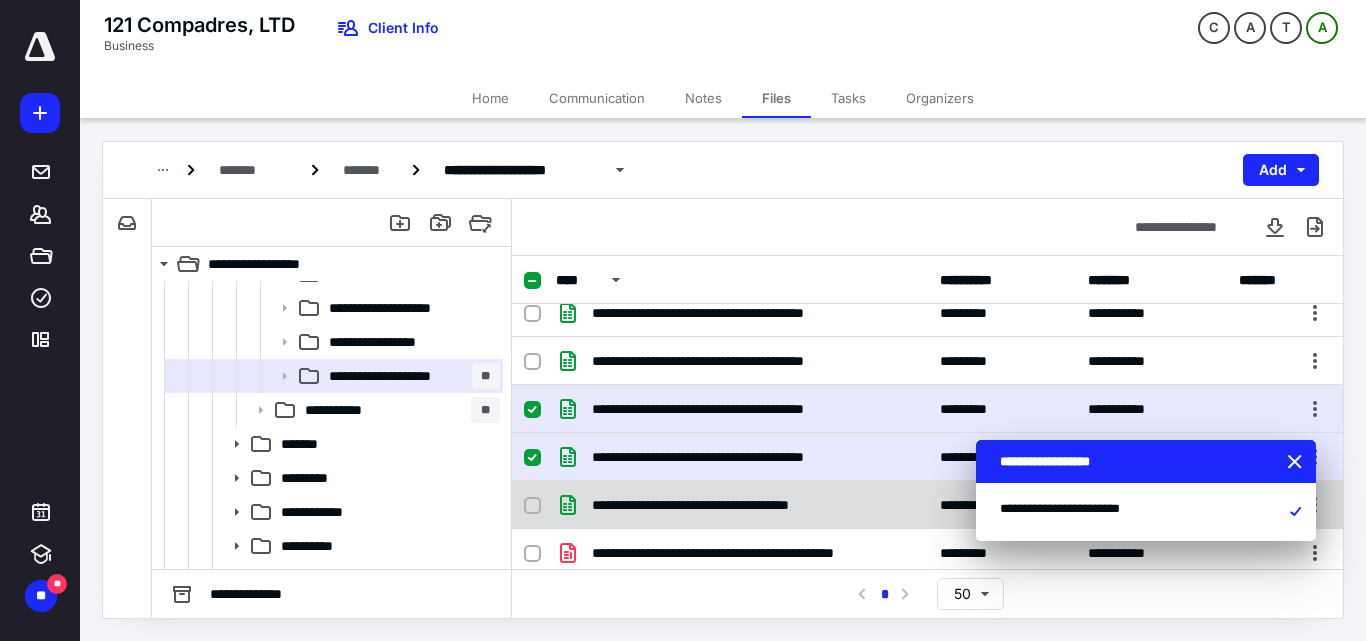 click at bounding box center [532, 506] 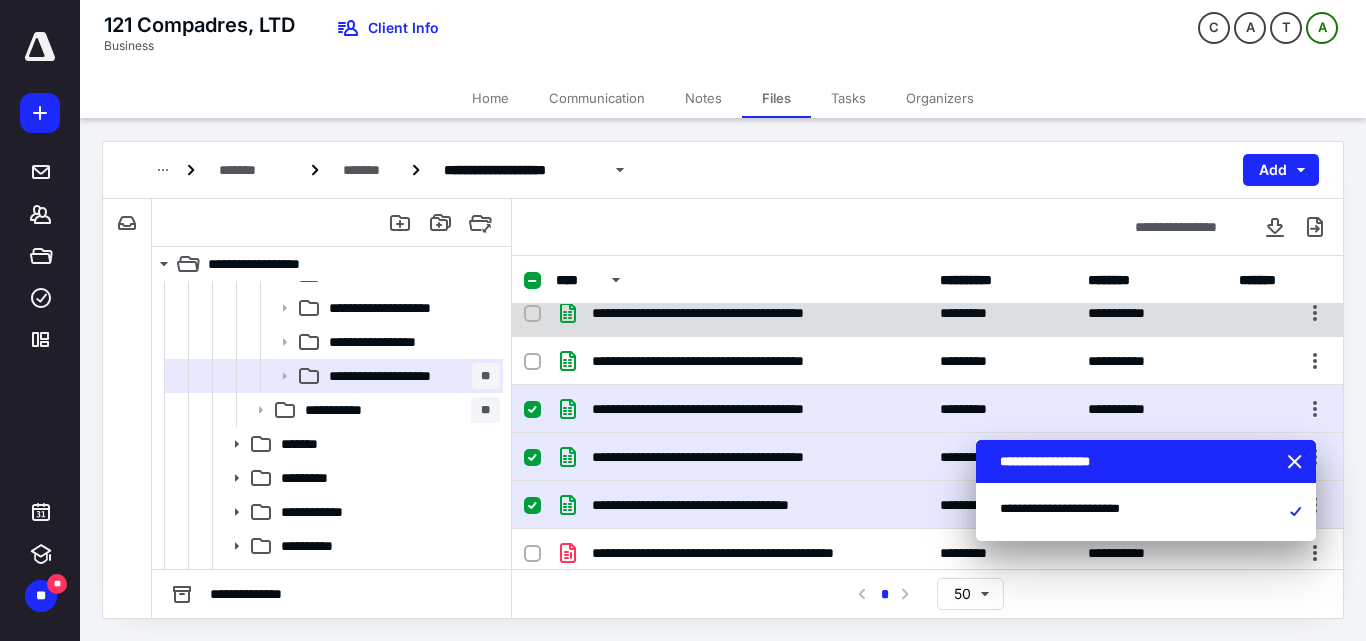 scroll, scrollTop: 0, scrollLeft: 0, axis: both 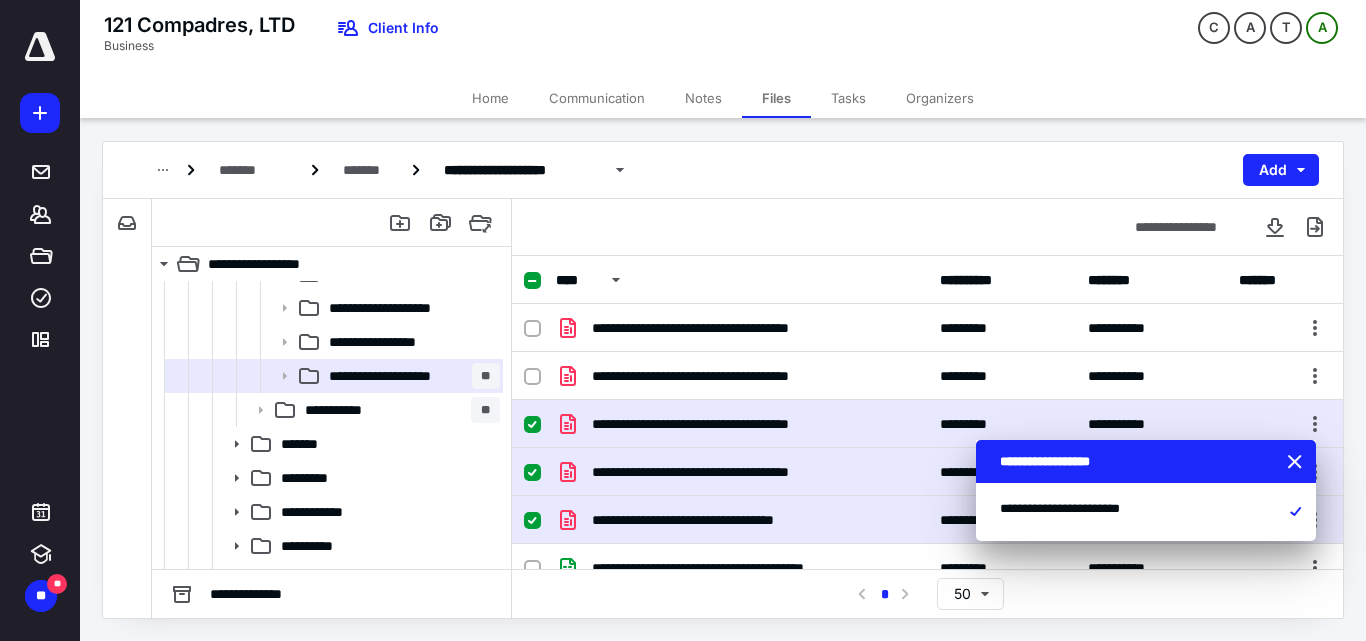 click at bounding box center [540, 280] 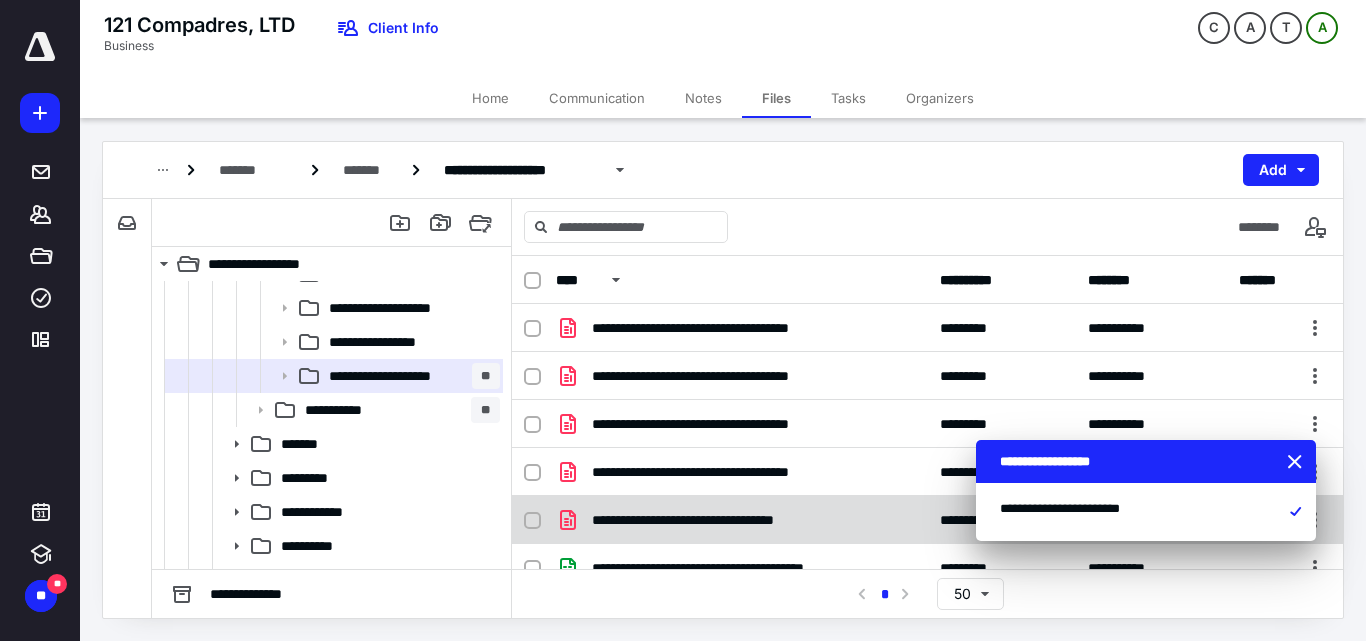 scroll, scrollTop: 200, scrollLeft: 0, axis: vertical 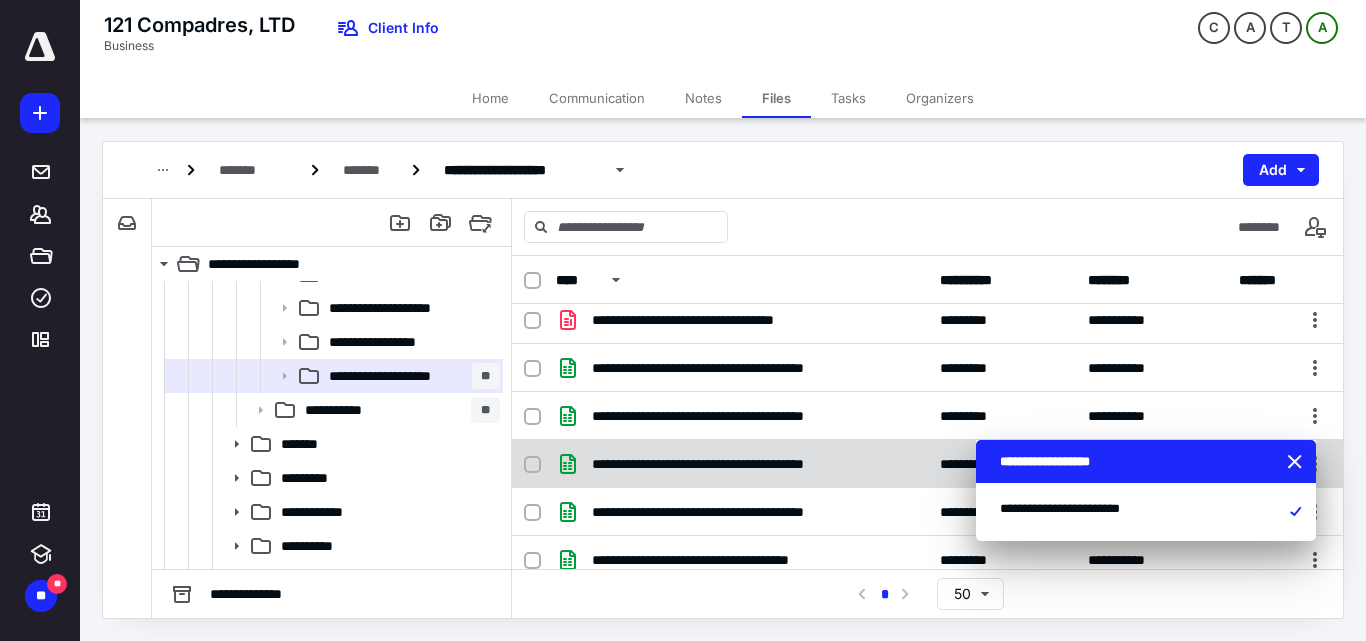 click 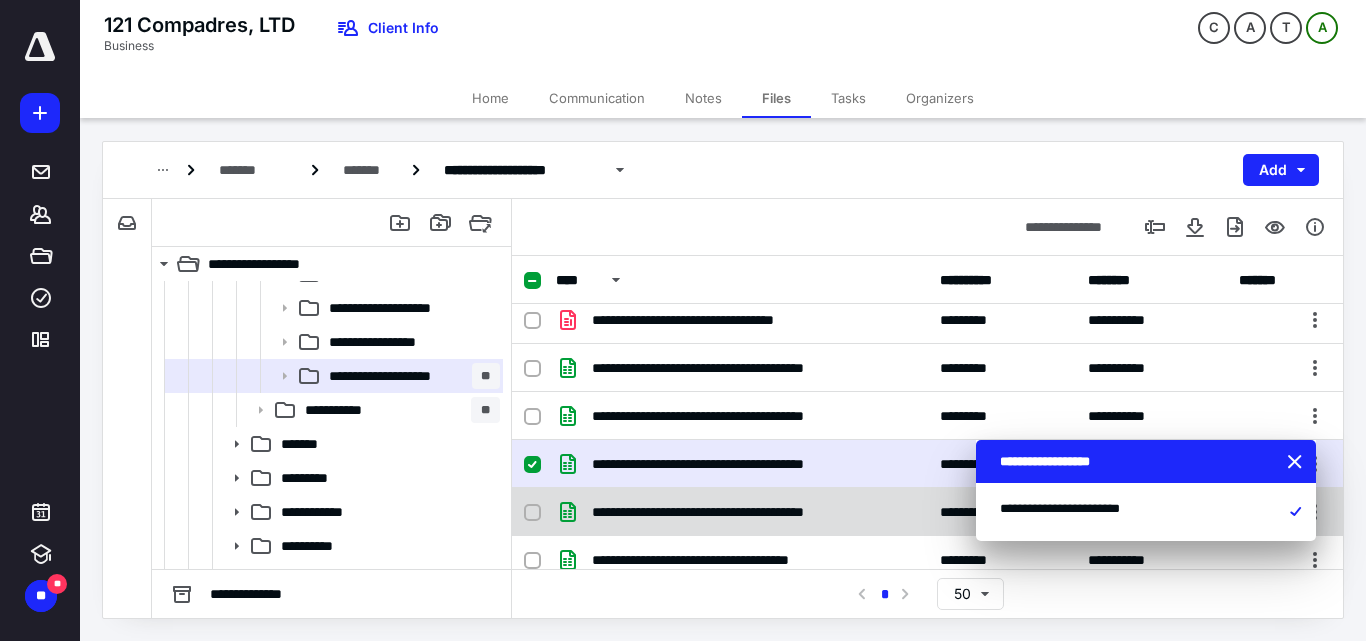 click at bounding box center [532, 513] 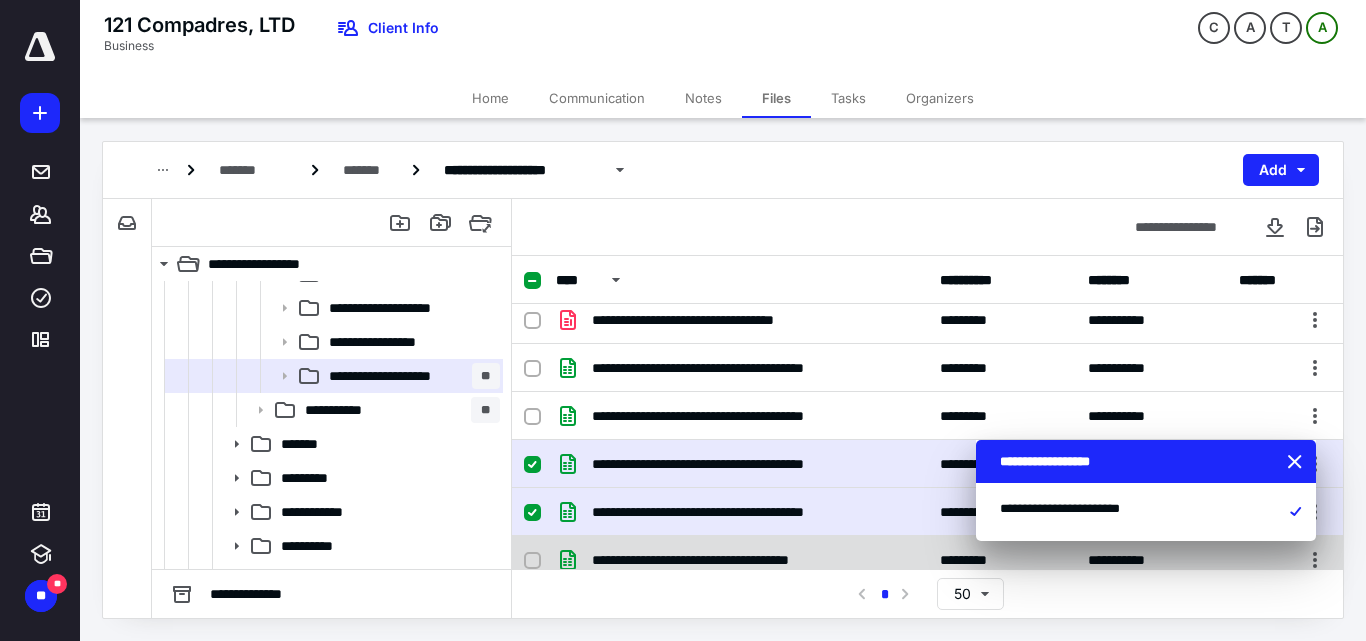 scroll, scrollTop: 300, scrollLeft: 0, axis: vertical 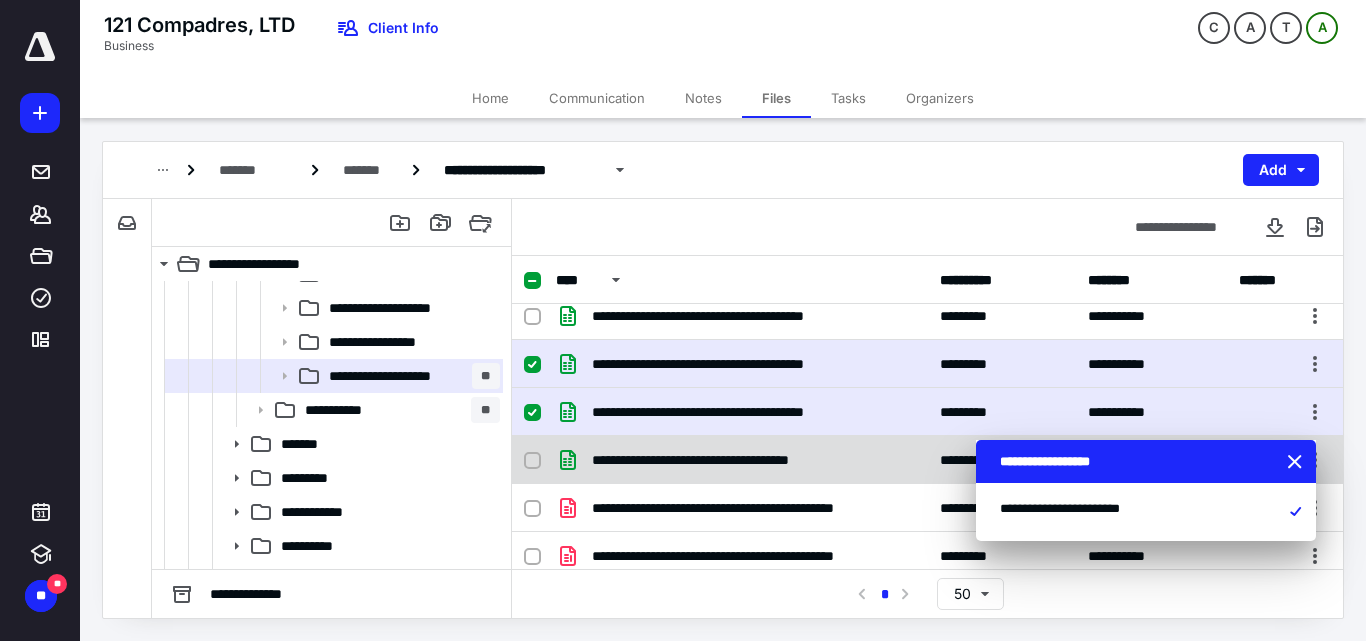 click on "**********" at bounding box center [927, 460] 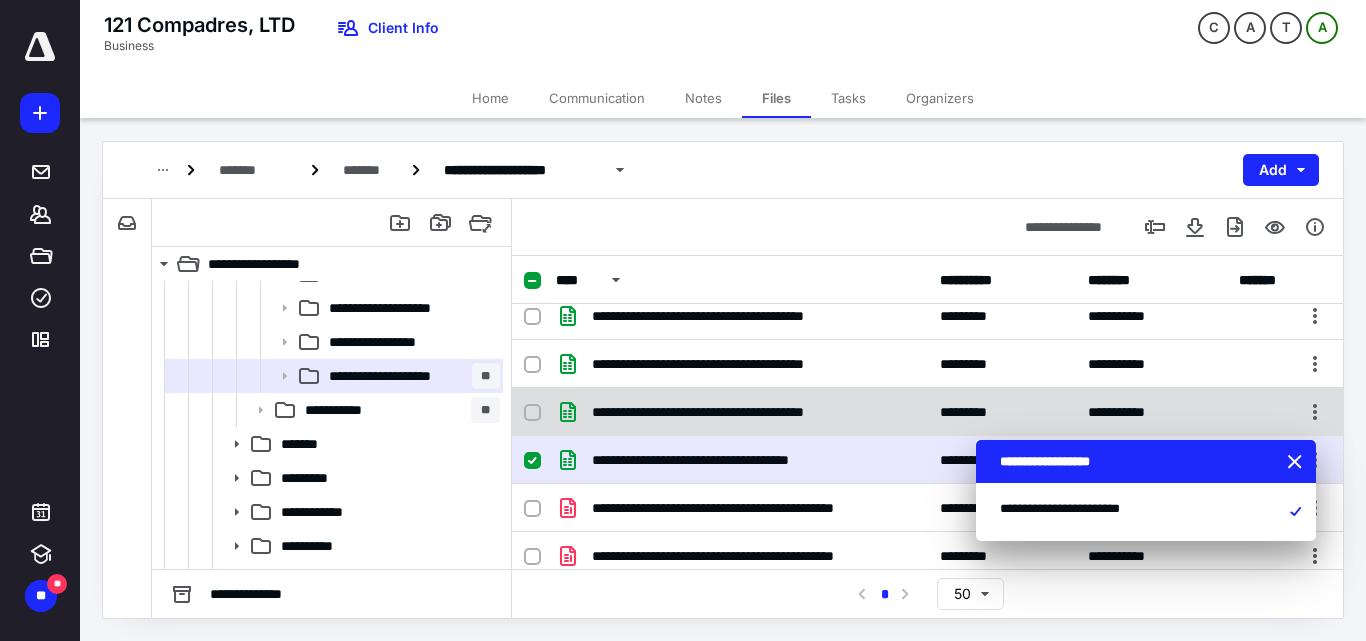 click 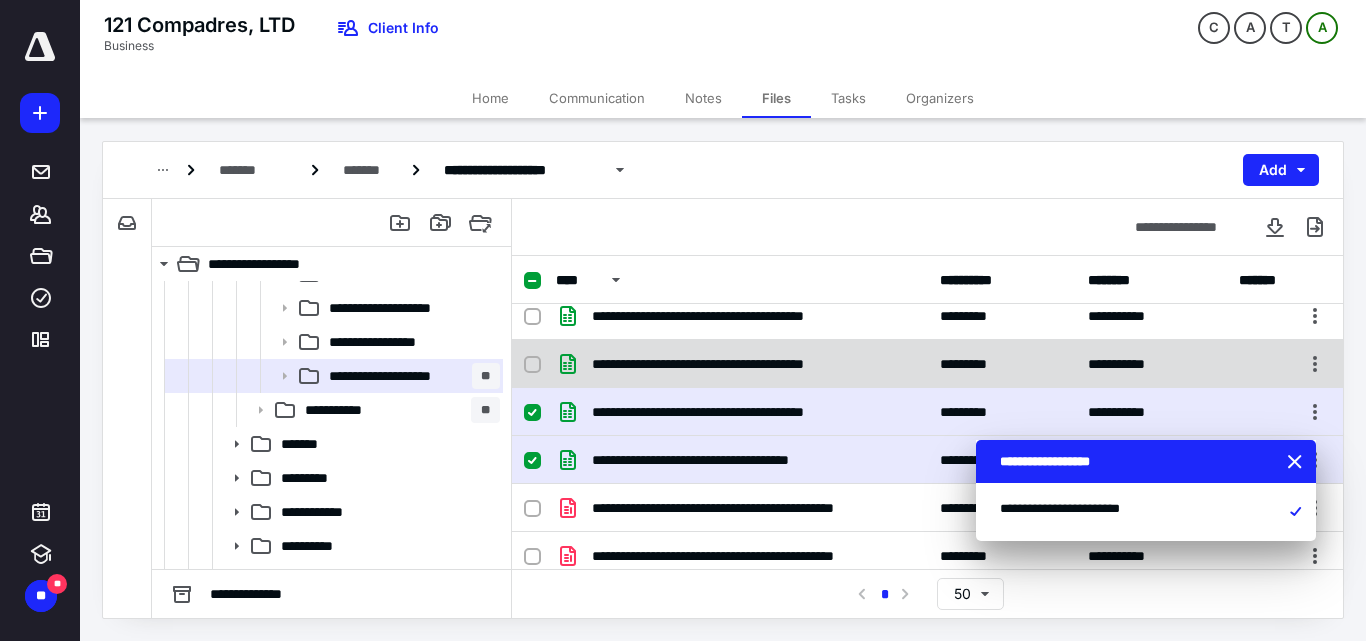 click on "**********" at bounding box center (927, 364) 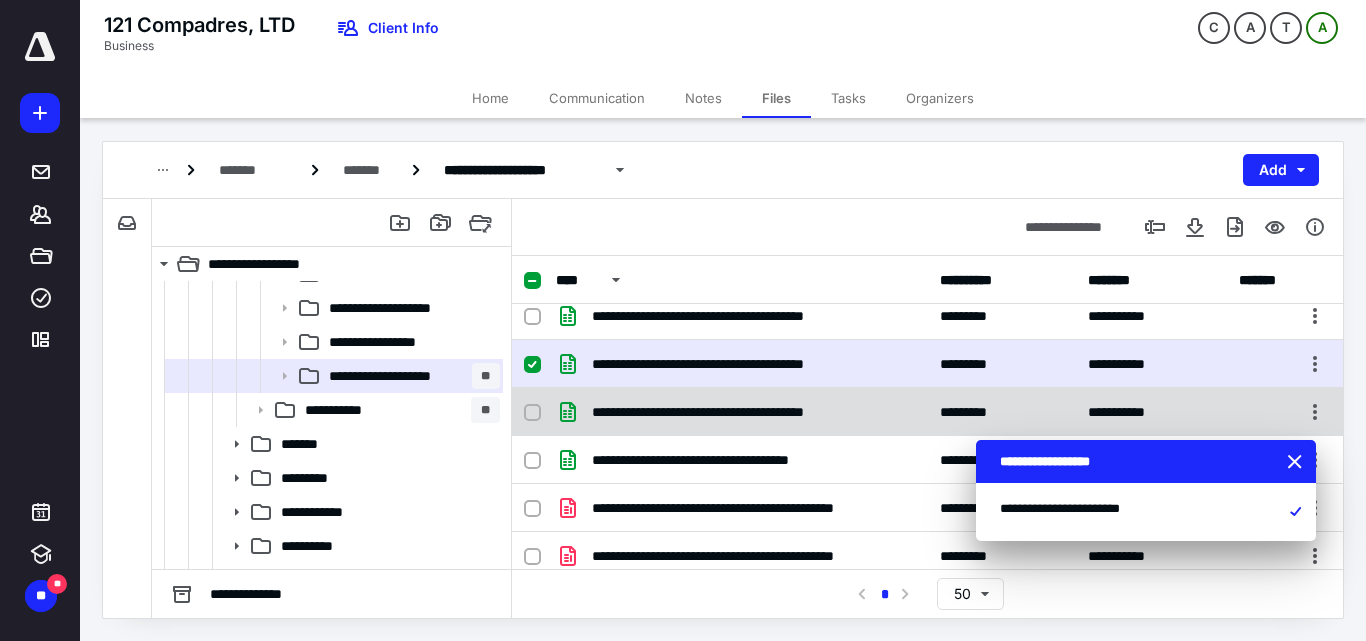 click 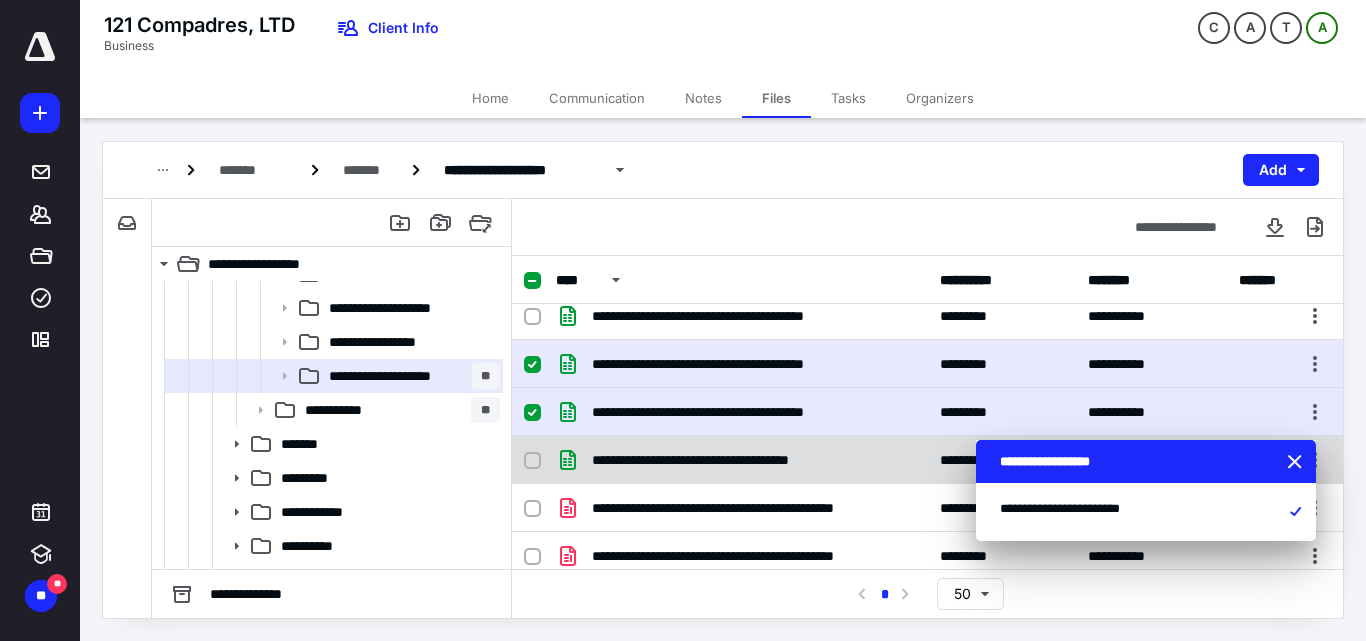 click 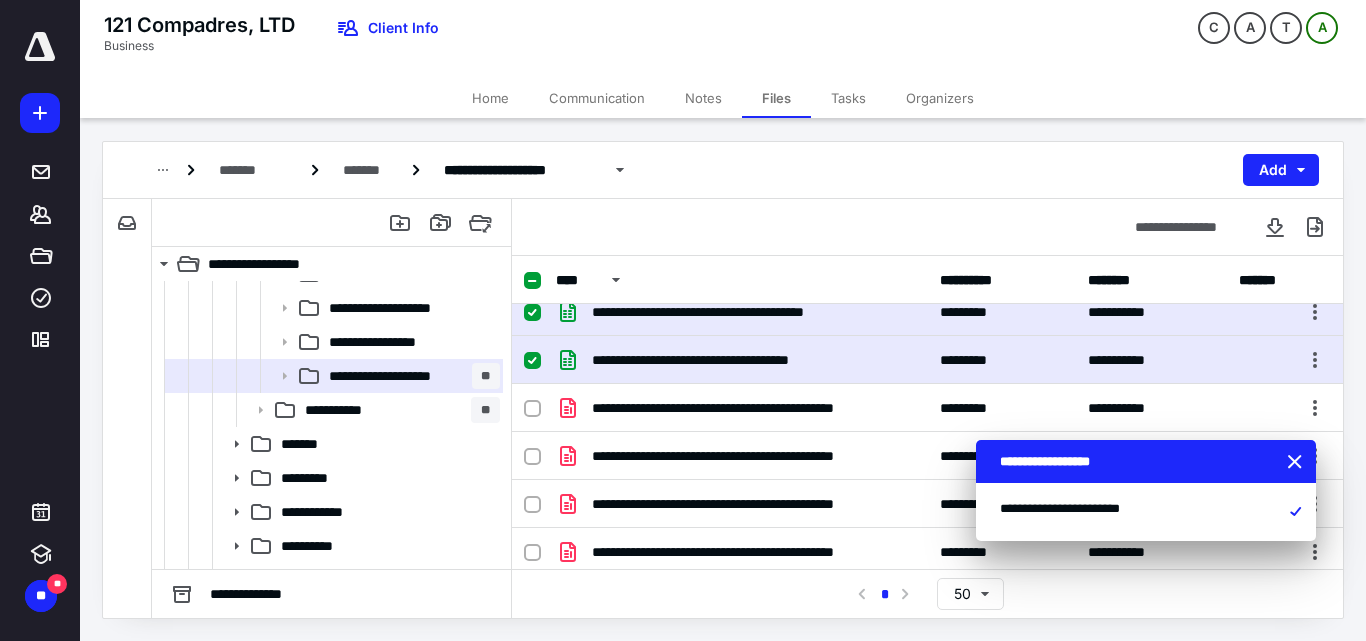 scroll, scrollTop: 300, scrollLeft: 0, axis: vertical 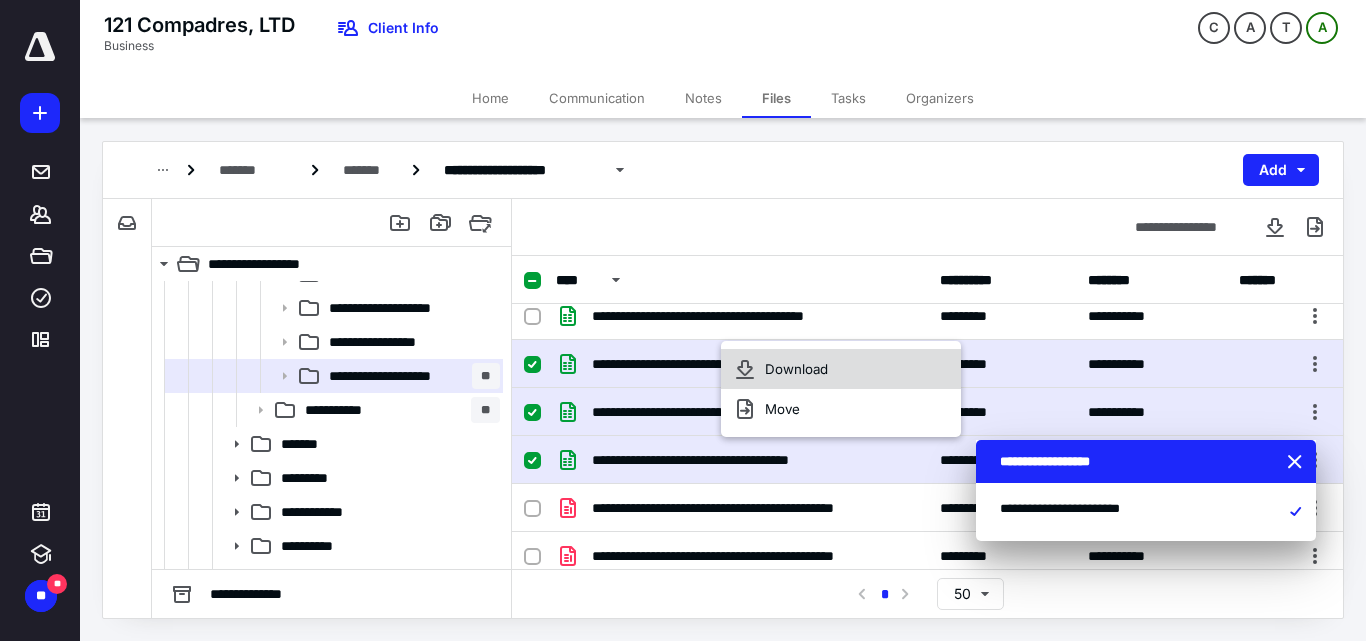 click on "Download" at bounding box center [796, 369] 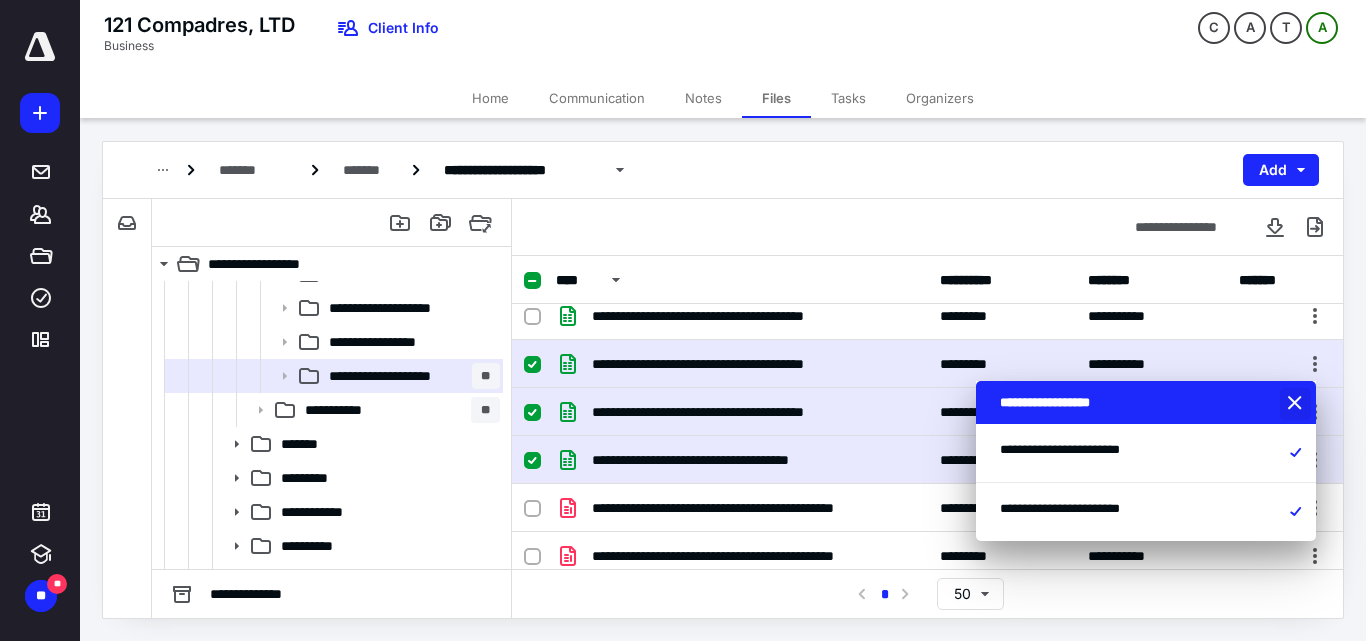click at bounding box center (1295, 404) 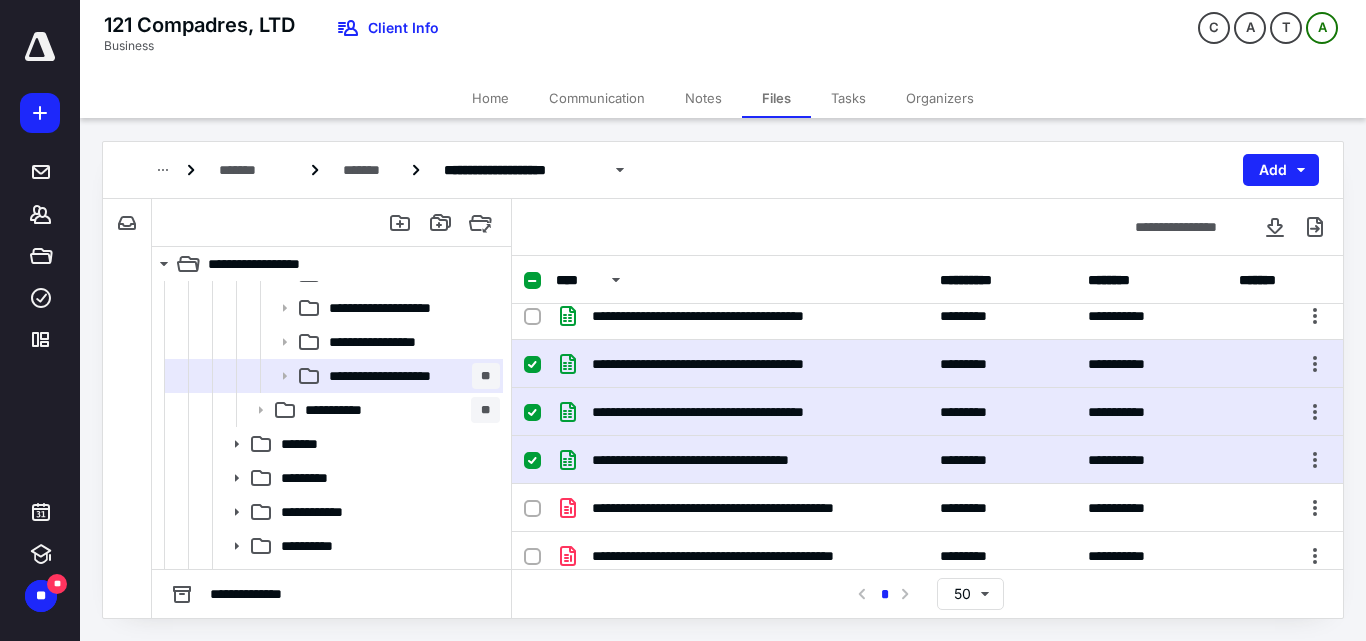 click at bounding box center (540, 280) 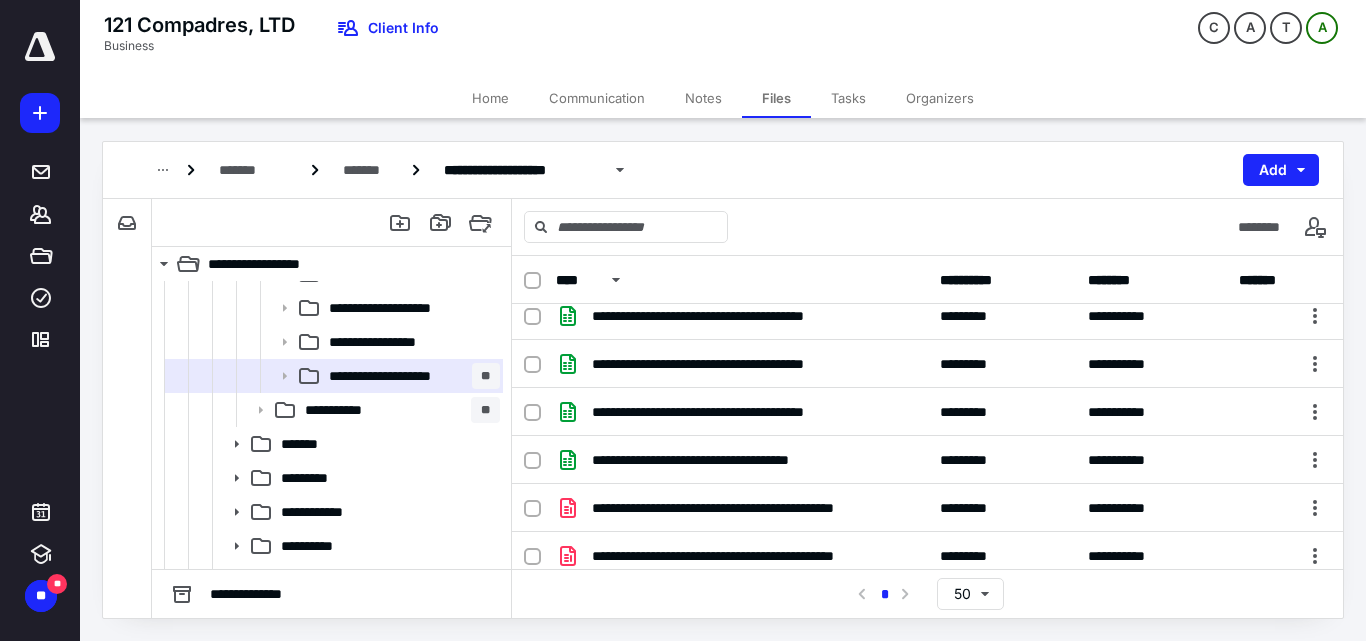 click at bounding box center [540, 280] 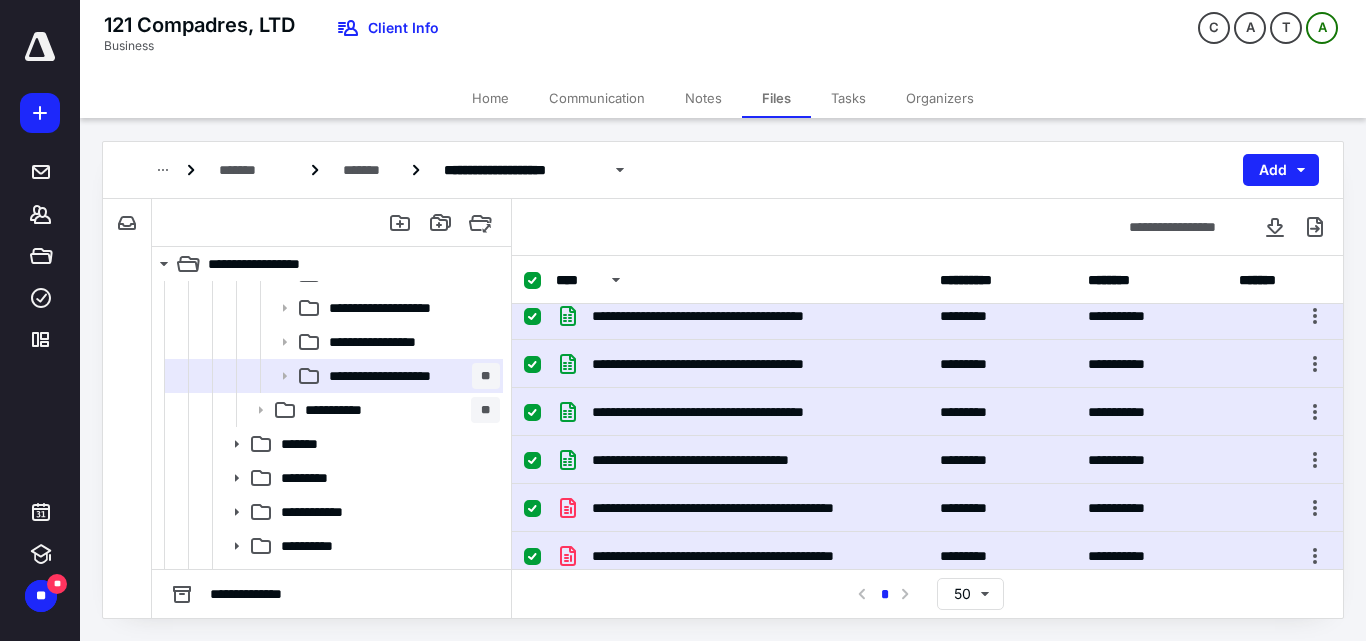 click at bounding box center (540, 280) 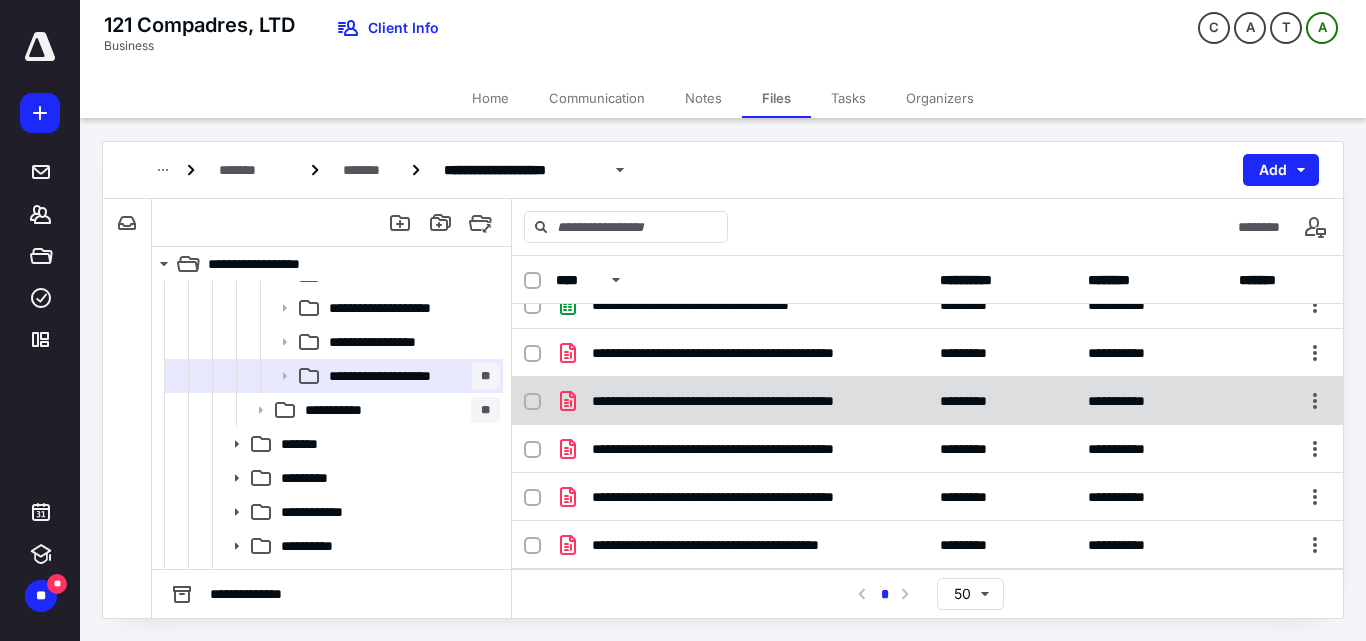 scroll, scrollTop: 0, scrollLeft: 0, axis: both 